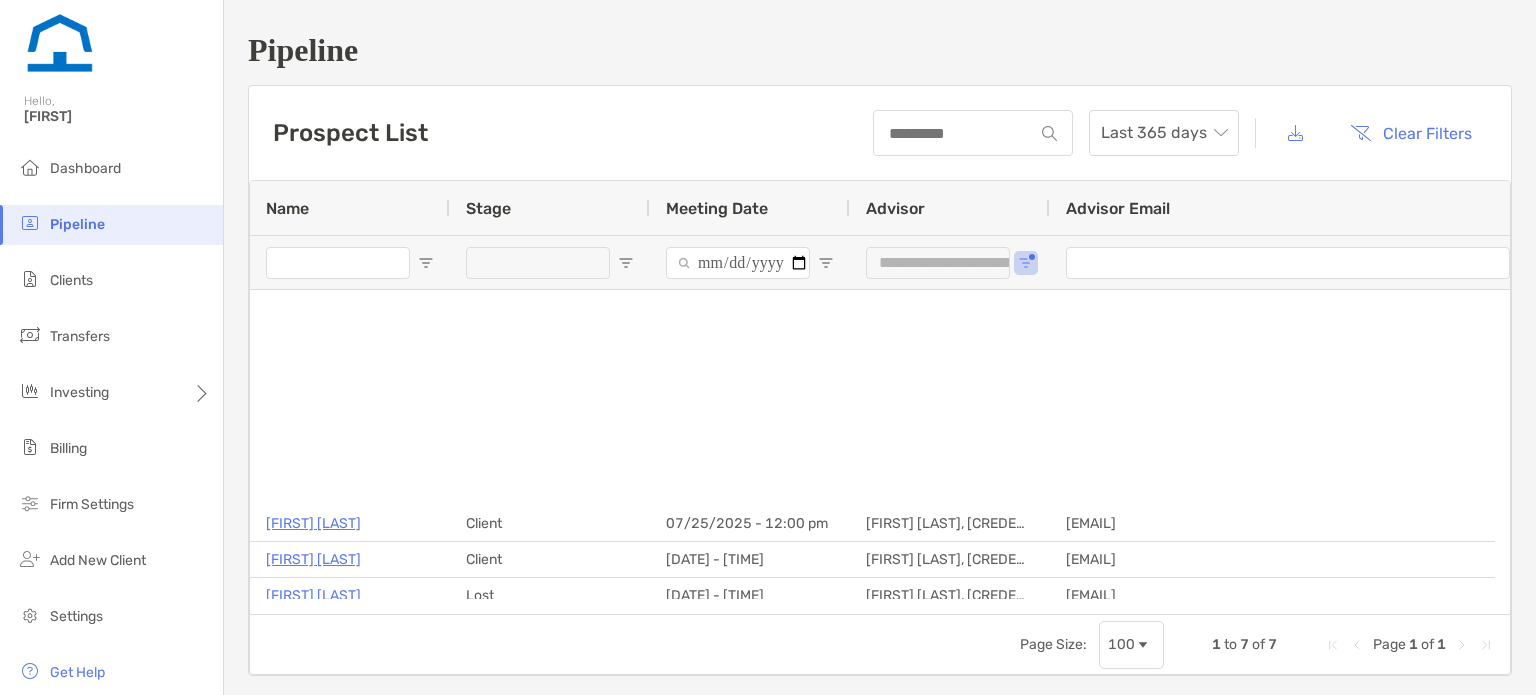 scroll, scrollTop: 0, scrollLeft: 0, axis: both 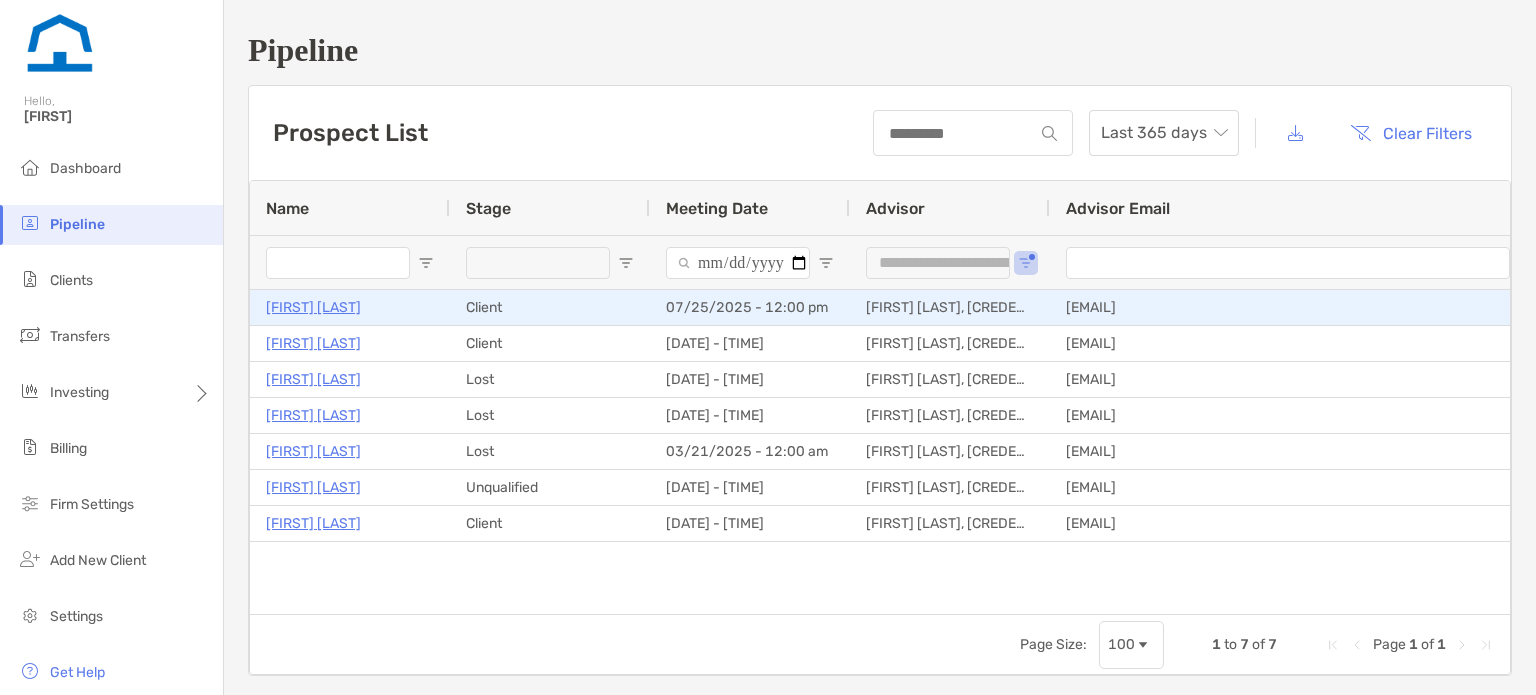 click on "[FIRST] [LAST]" at bounding box center [313, 307] 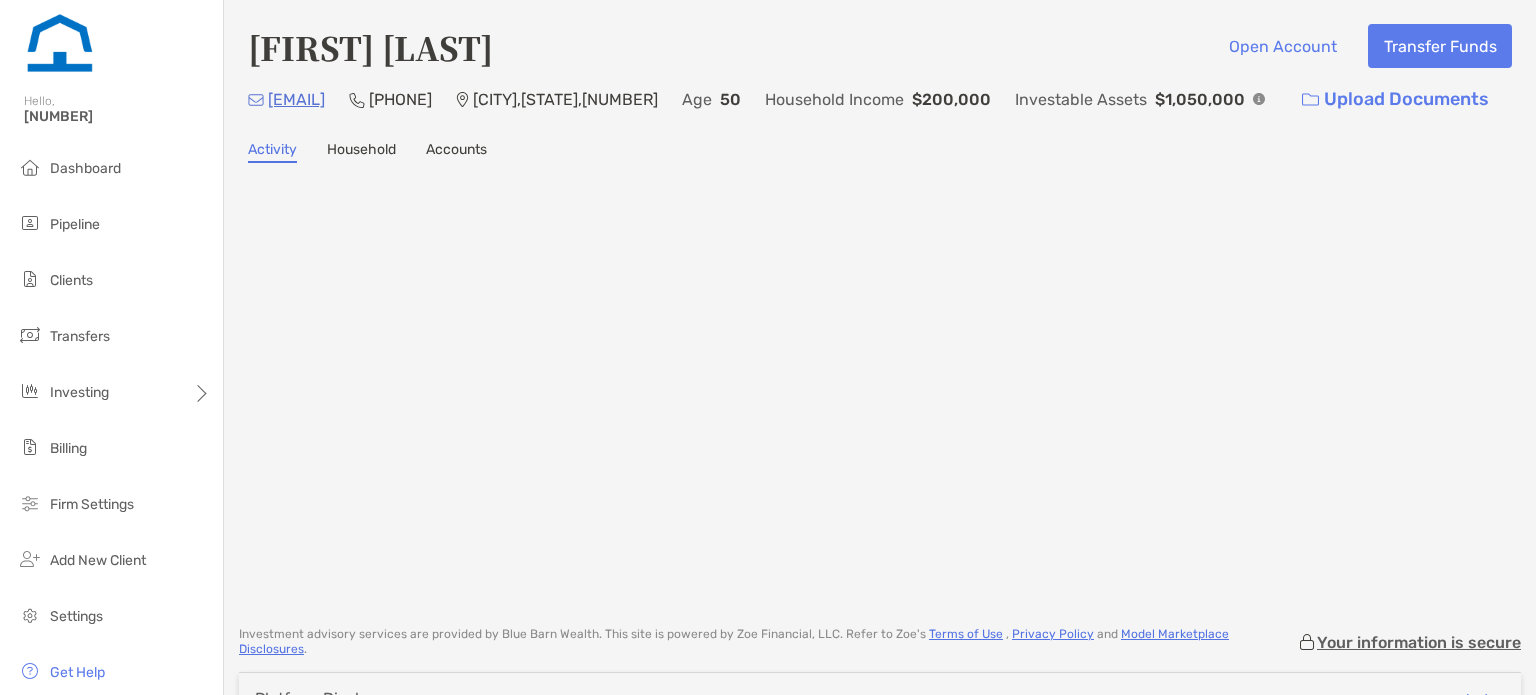 scroll, scrollTop: 0, scrollLeft: 0, axis: both 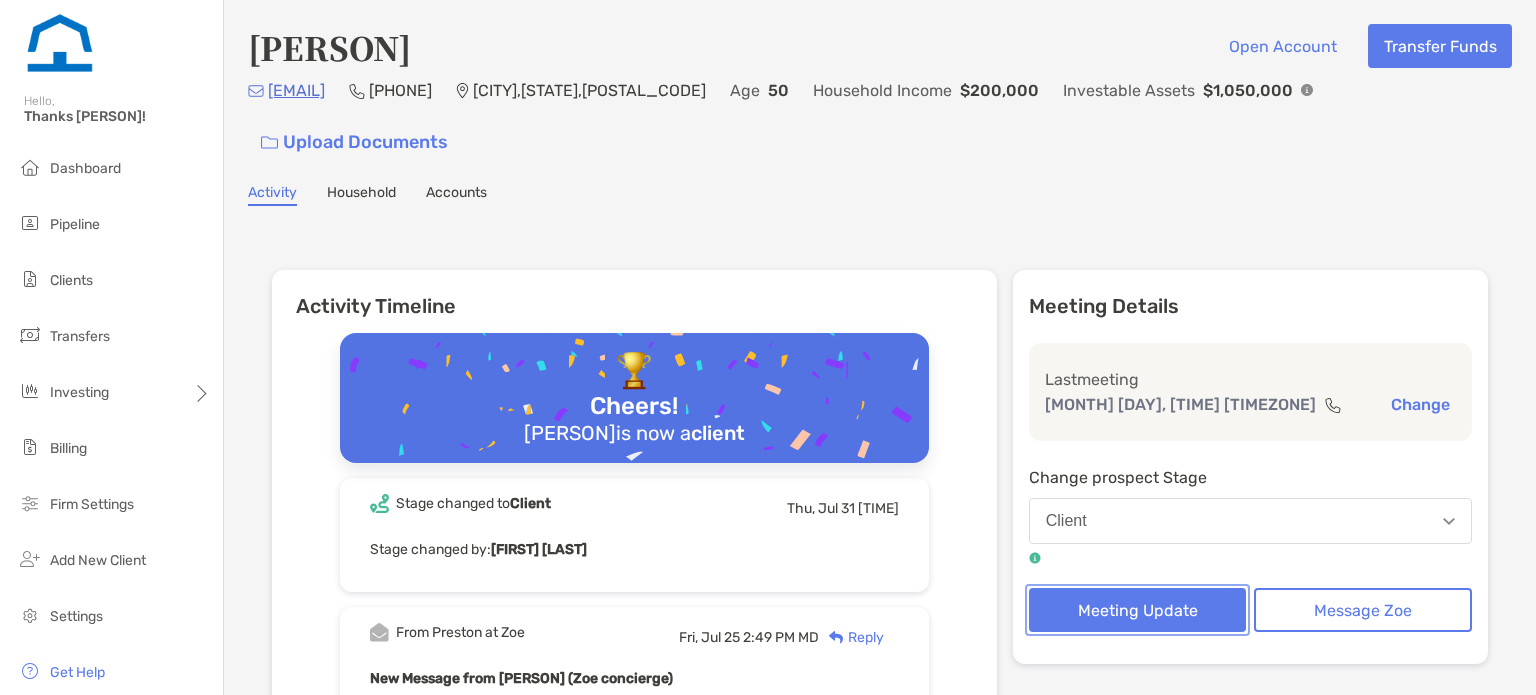 click on "Meeting Update" at bounding box center [1138, 610] 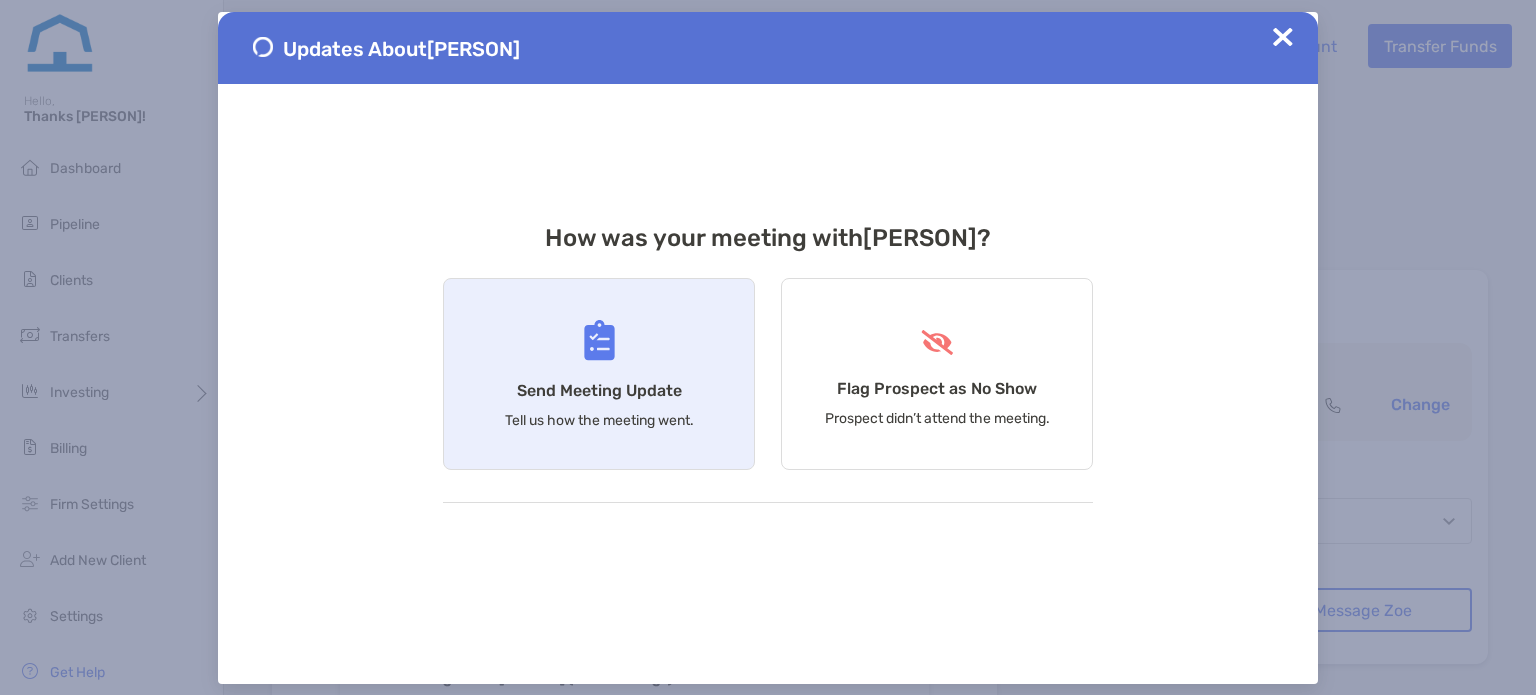click on "Send Meeting Update" at bounding box center [599, 390] 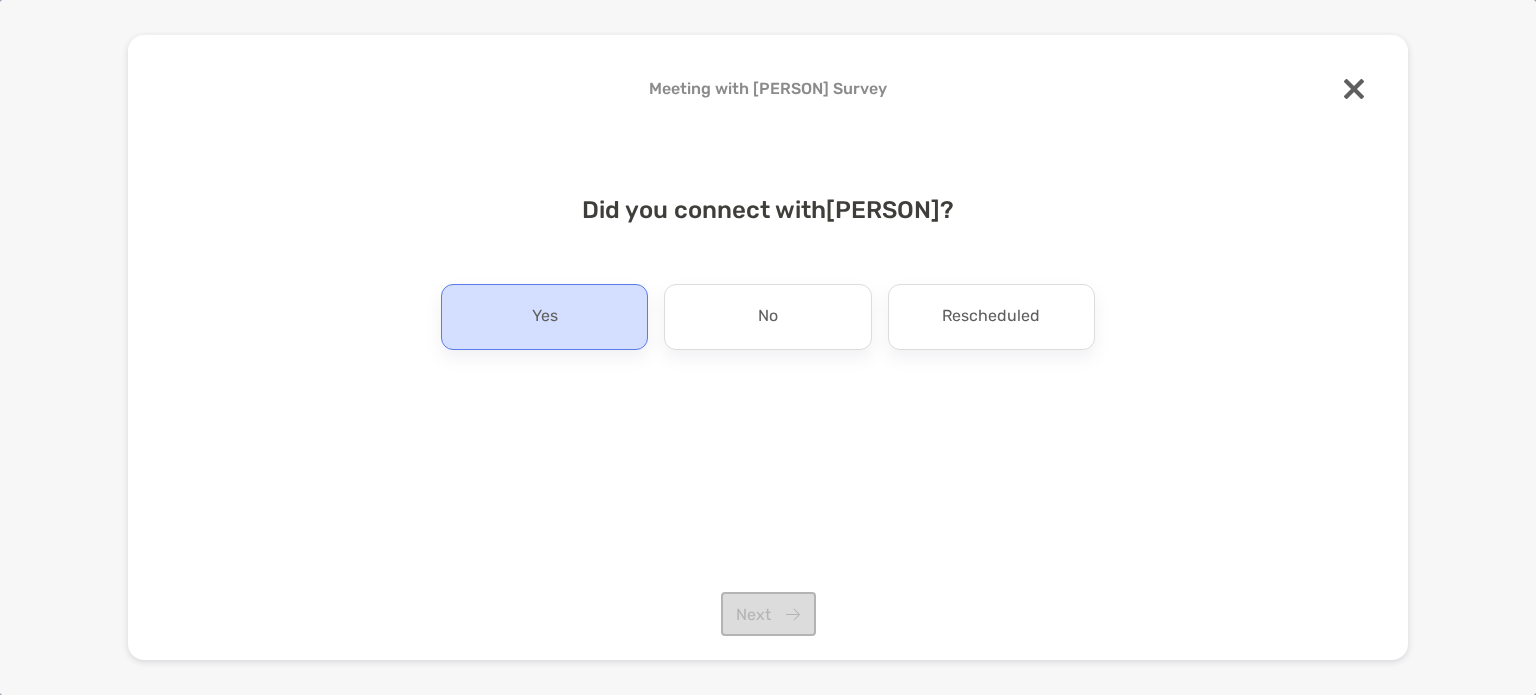 click on "Yes" at bounding box center (544, 317) 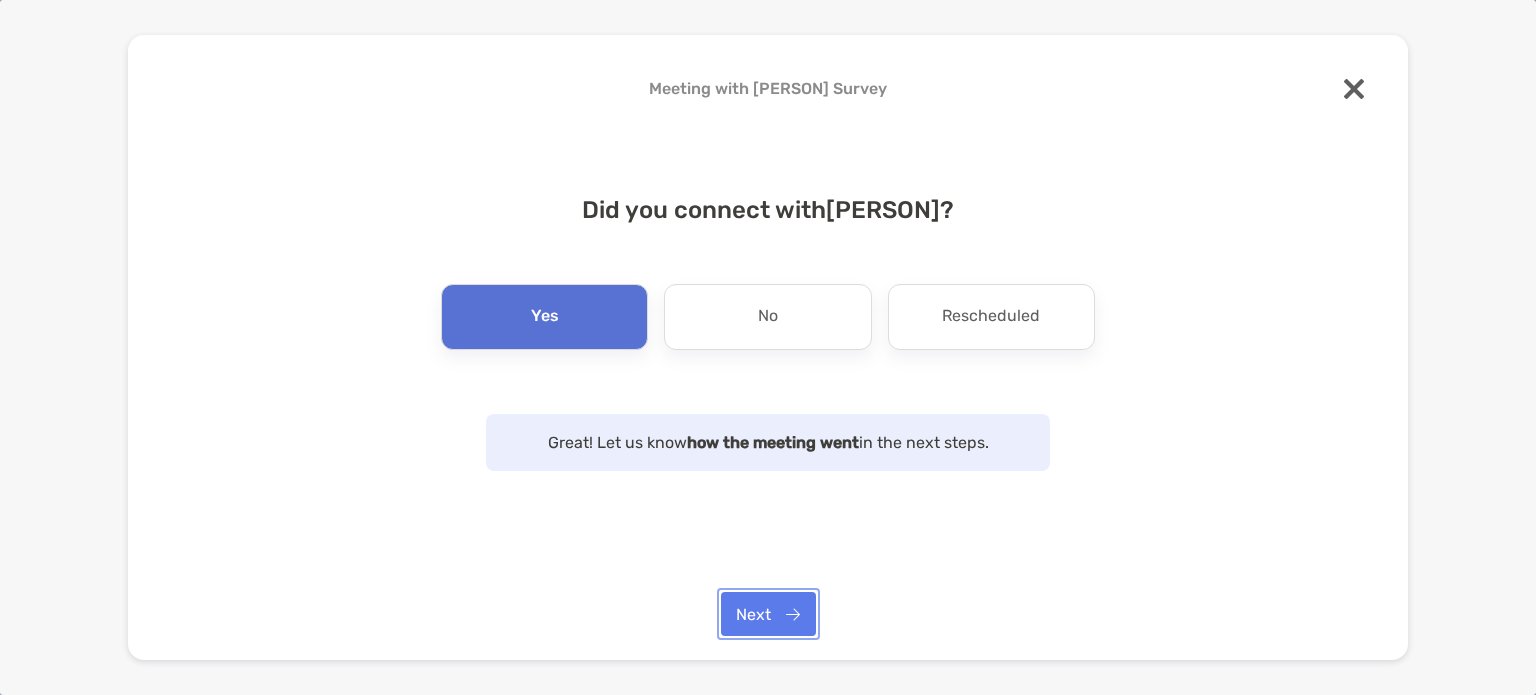 click on "Next" at bounding box center (768, 614) 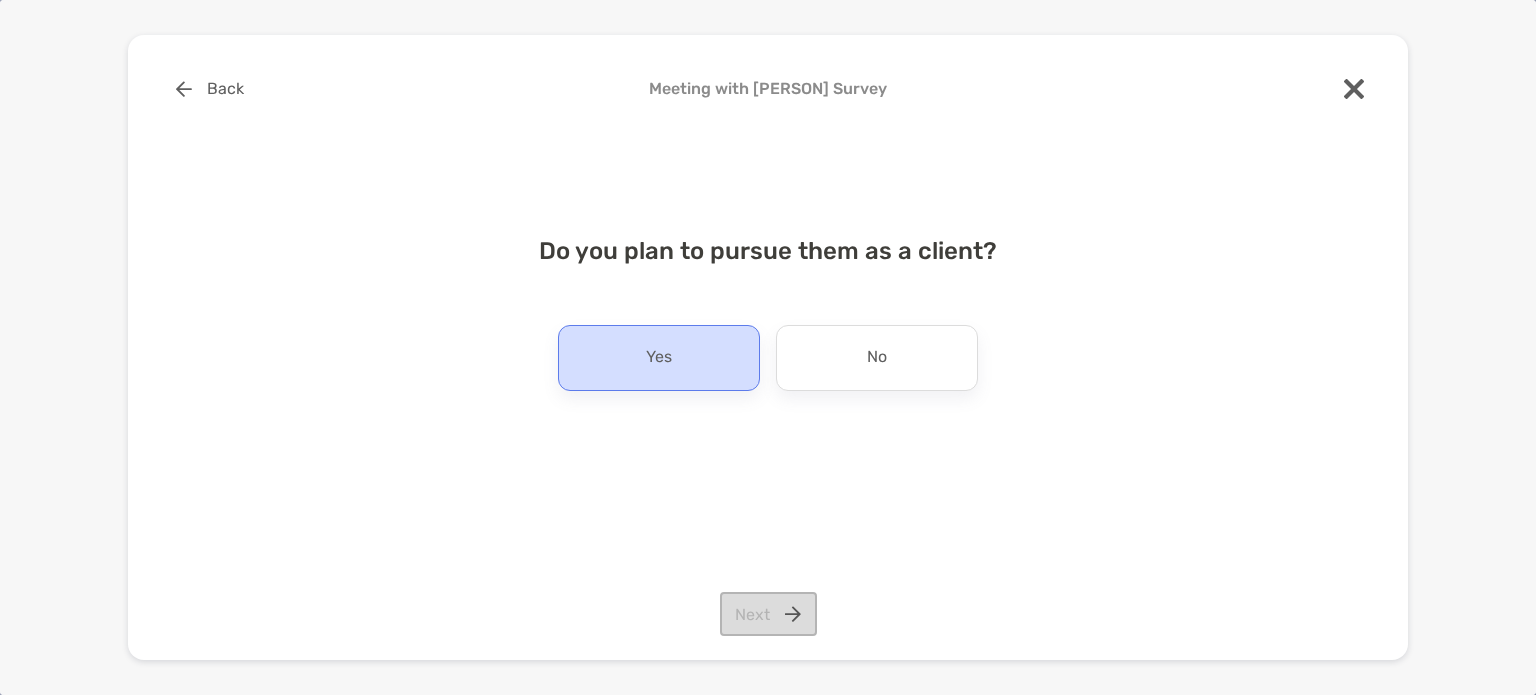 click on "Yes" at bounding box center (659, 358) 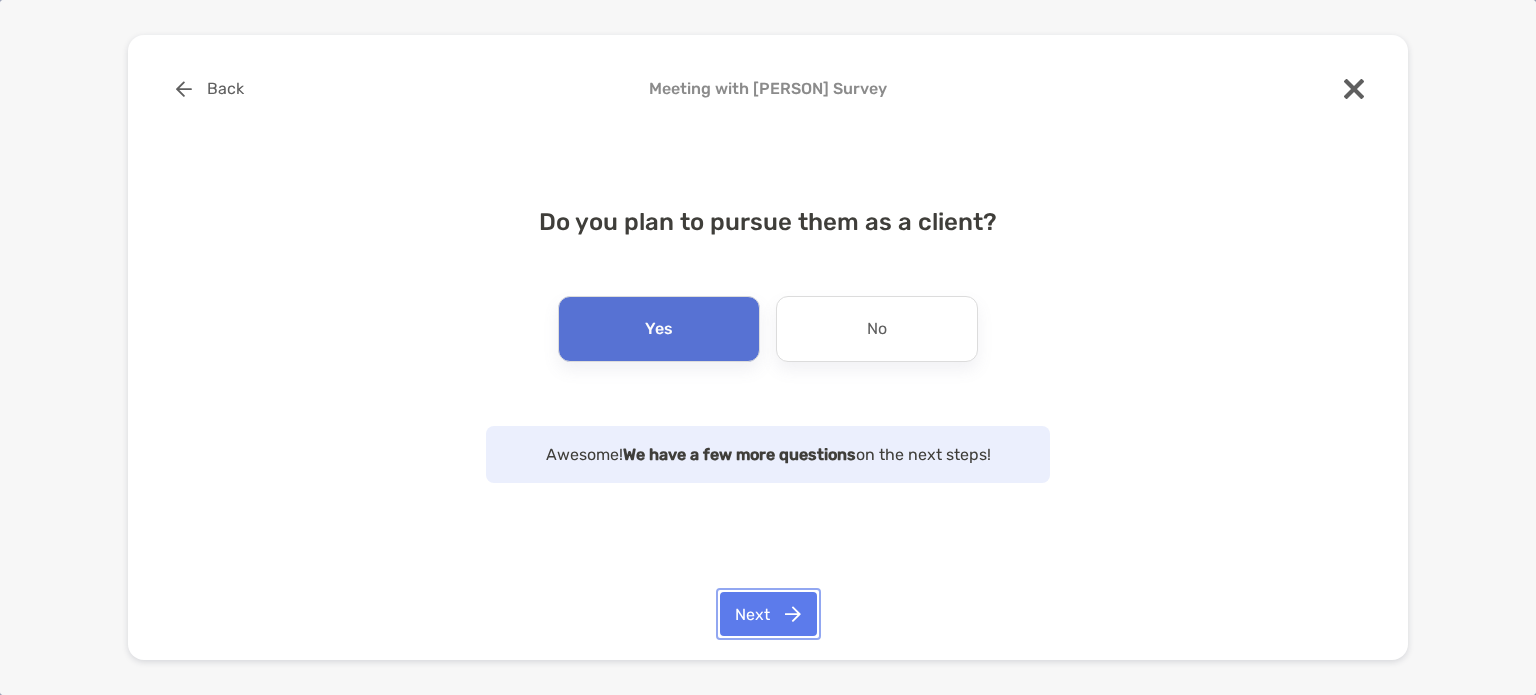 click on "Next" at bounding box center [768, 614] 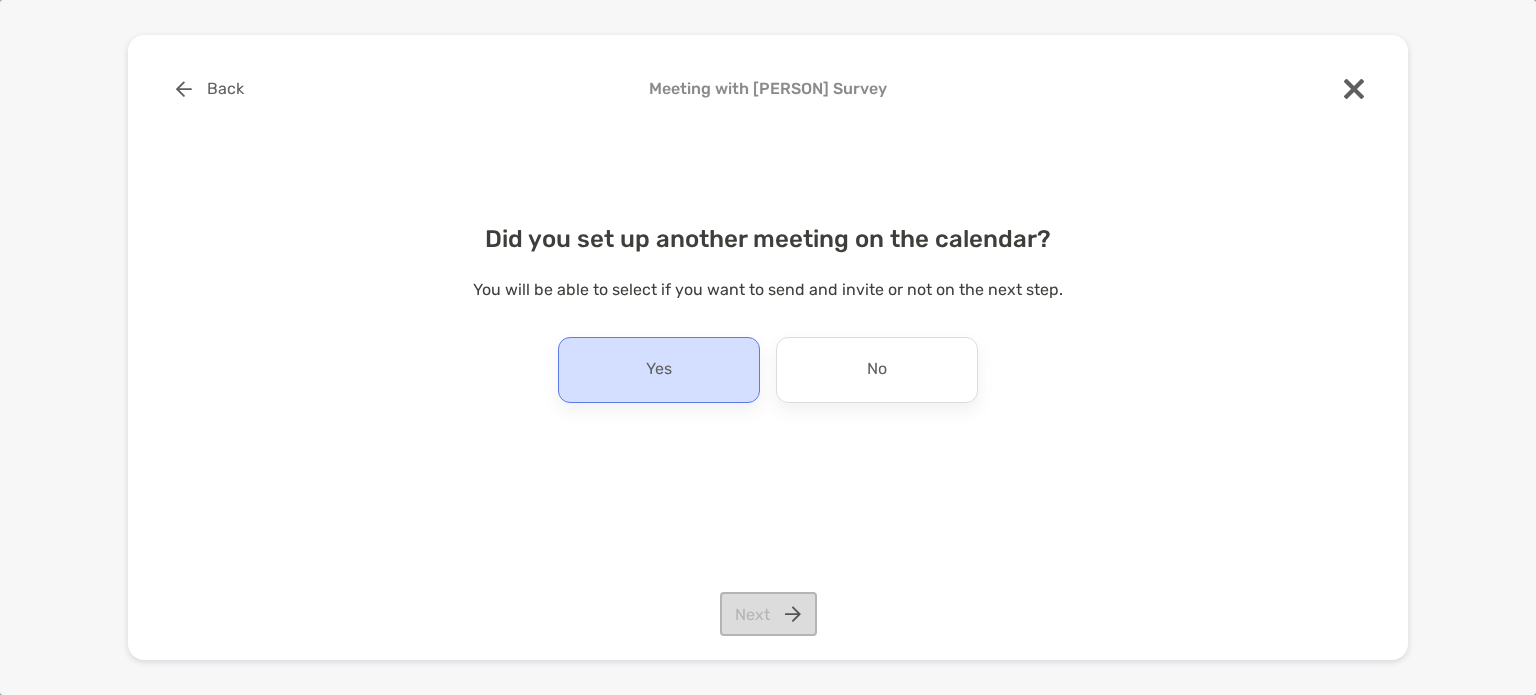click on "Yes" at bounding box center [659, 370] 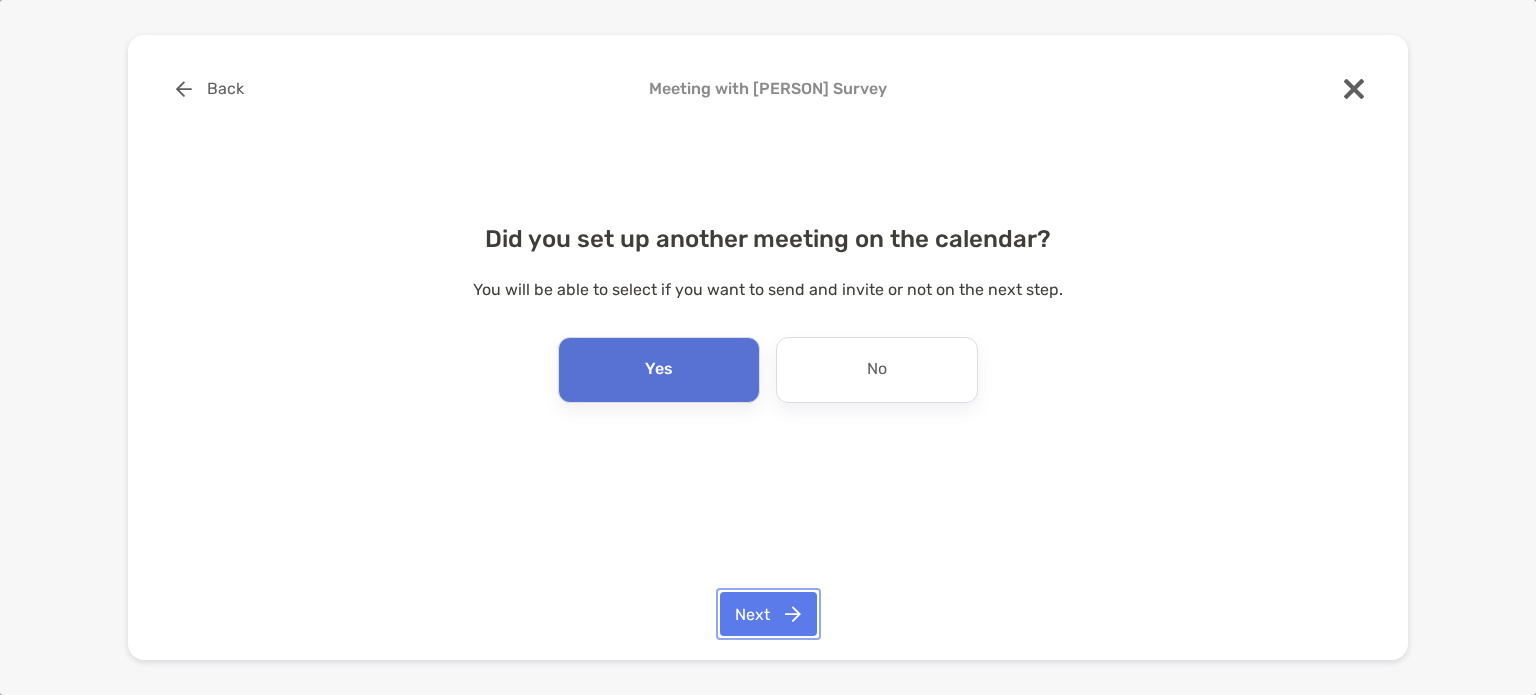 click on "Next" at bounding box center (768, 614) 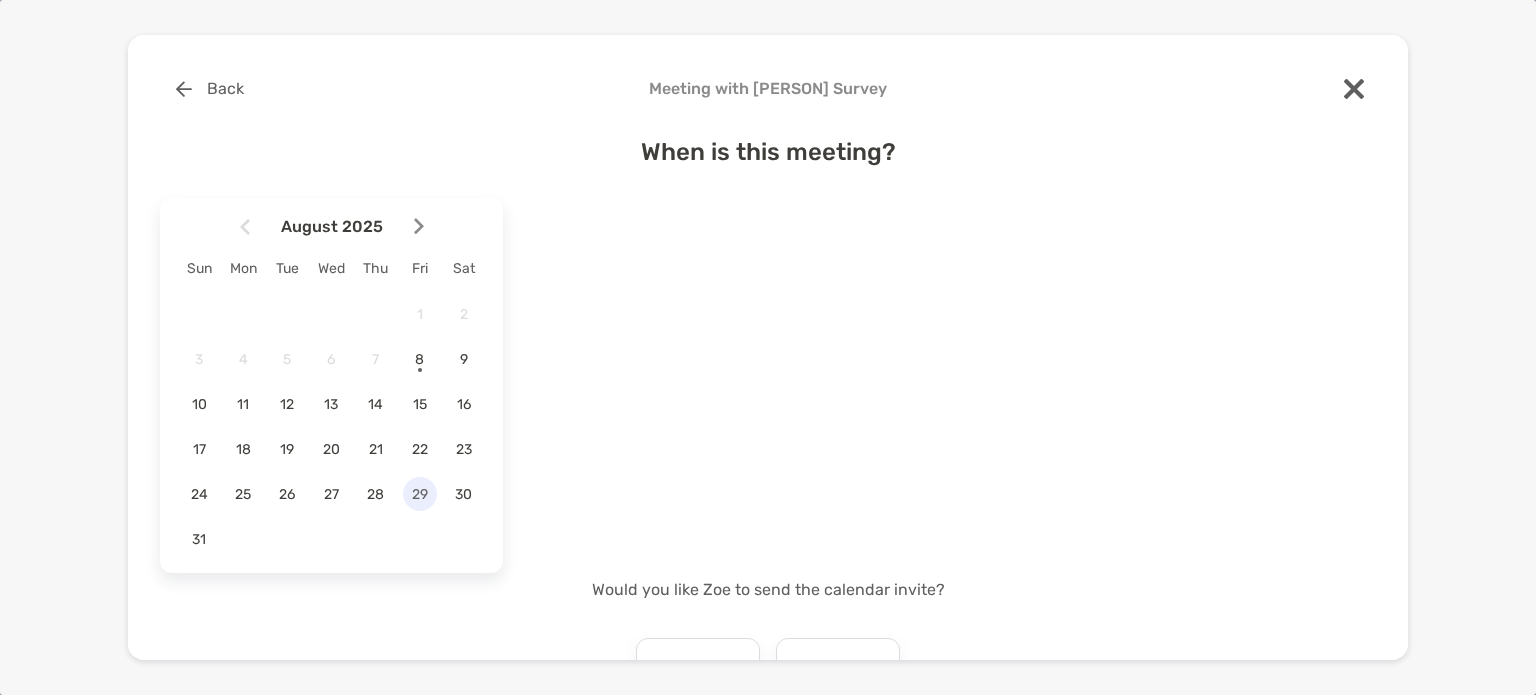 click on "29" at bounding box center [420, 494] 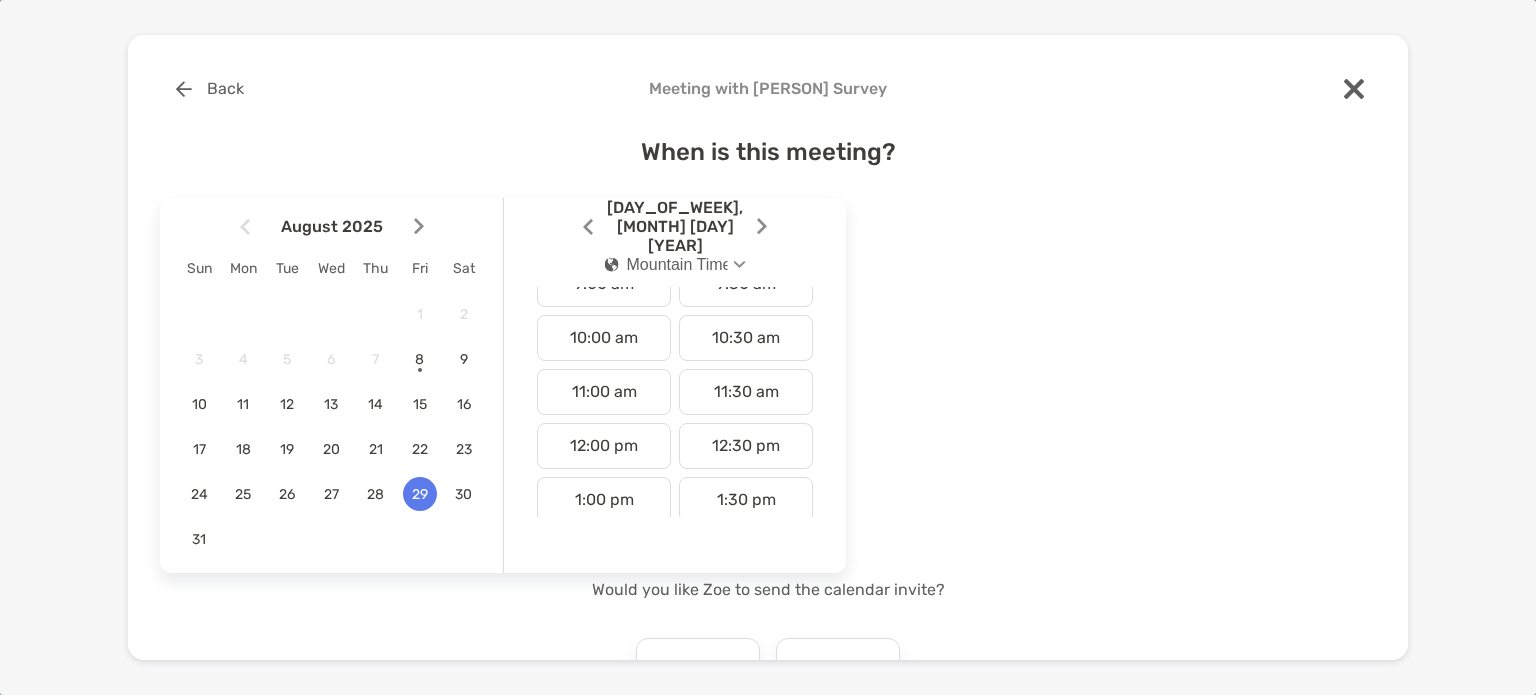 scroll, scrollTop: 528, scrollLeft: 0, axis: vertical 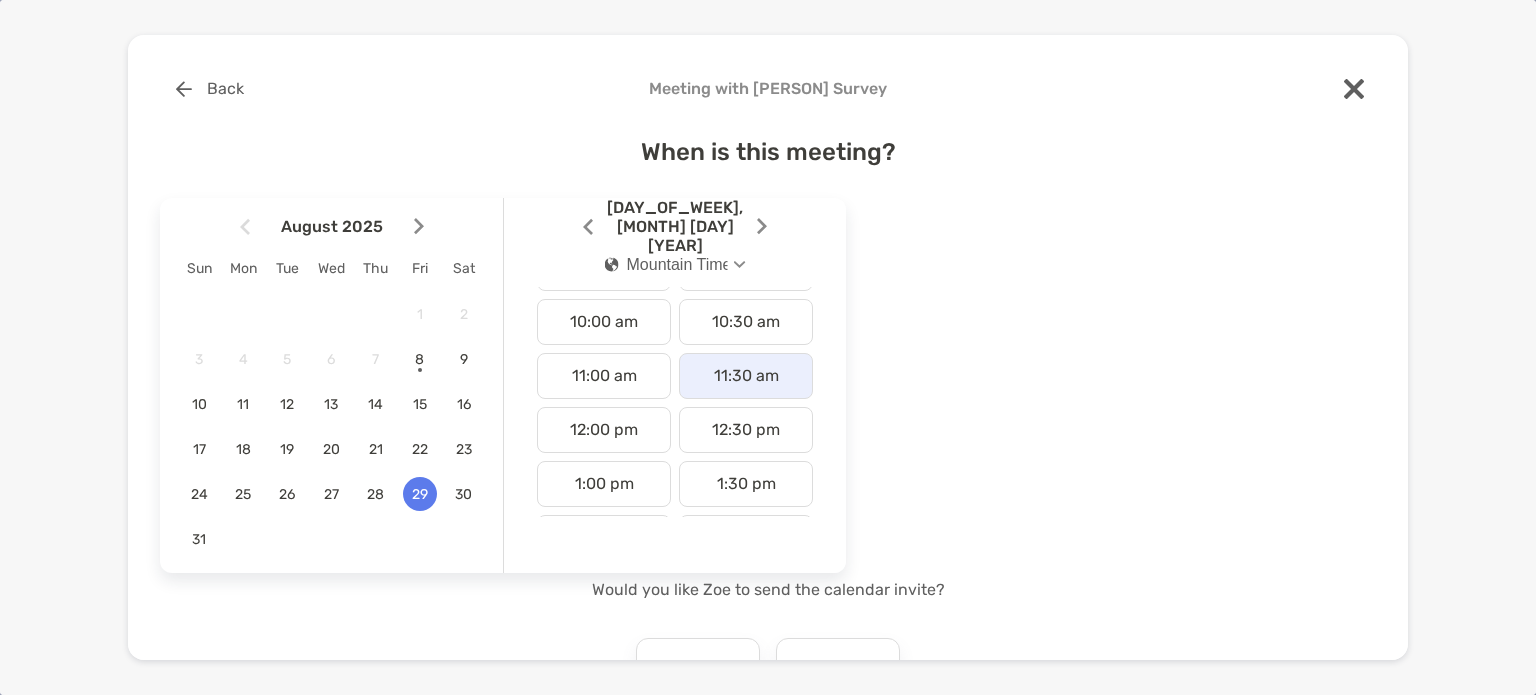 click on "11:30 am" at bounding box center (746, 376) 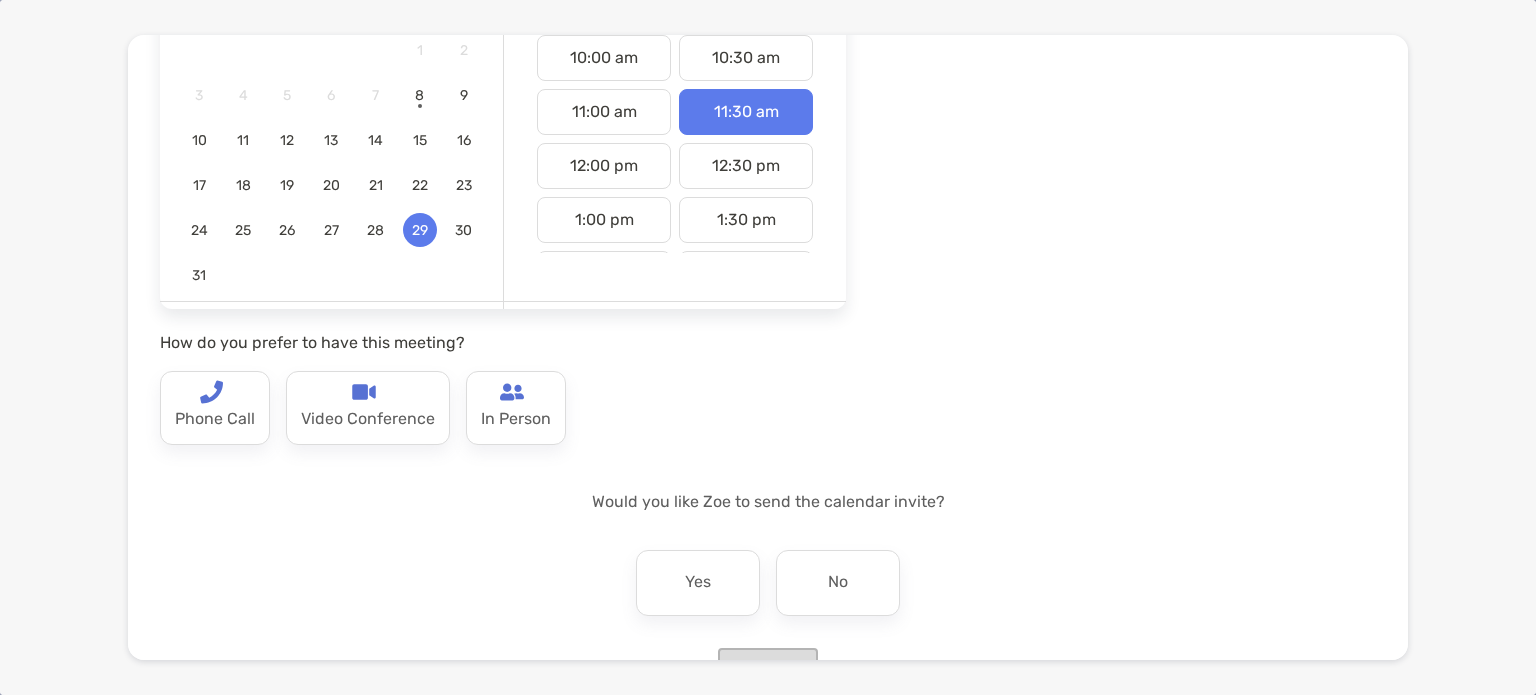 scroll, scrollTop: 266, scrollLeft: 0, axis: vertical 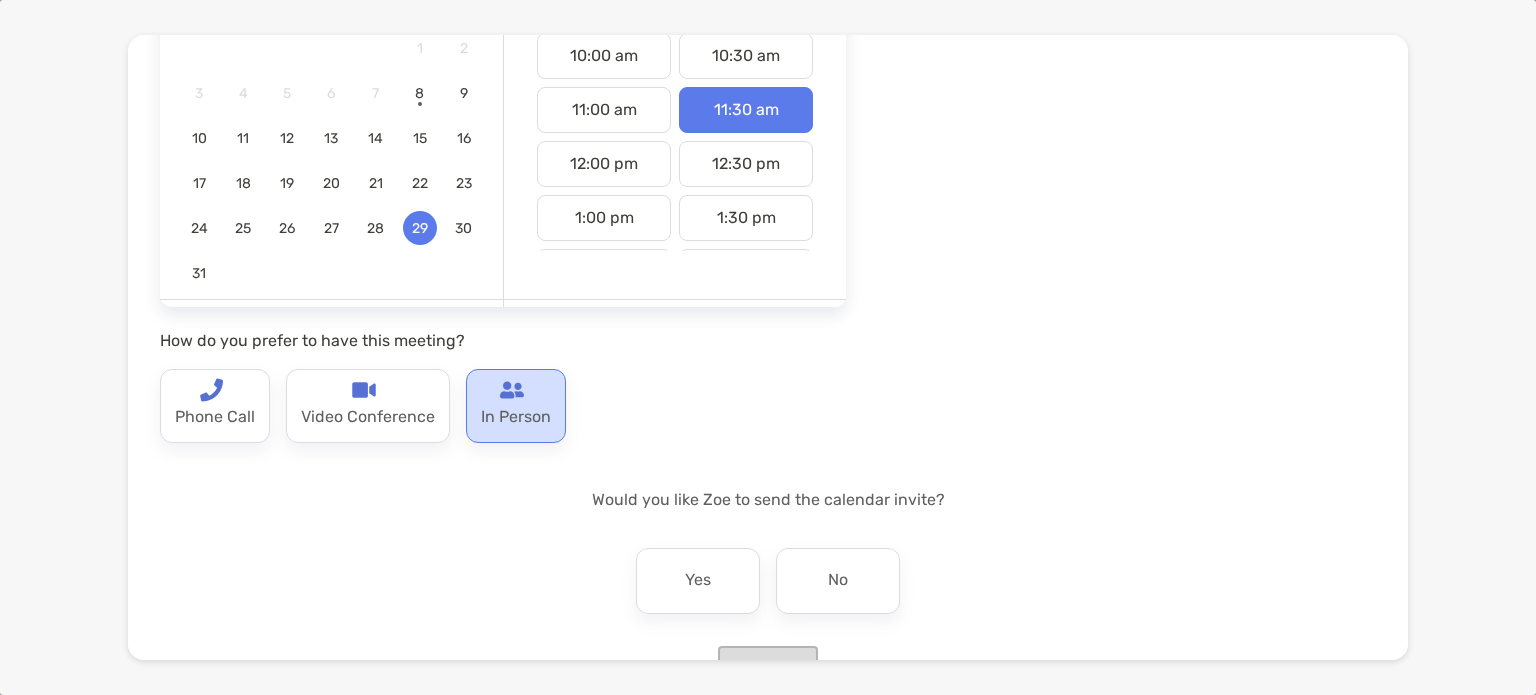 click on "In Person" at bounding box center [516, 418] 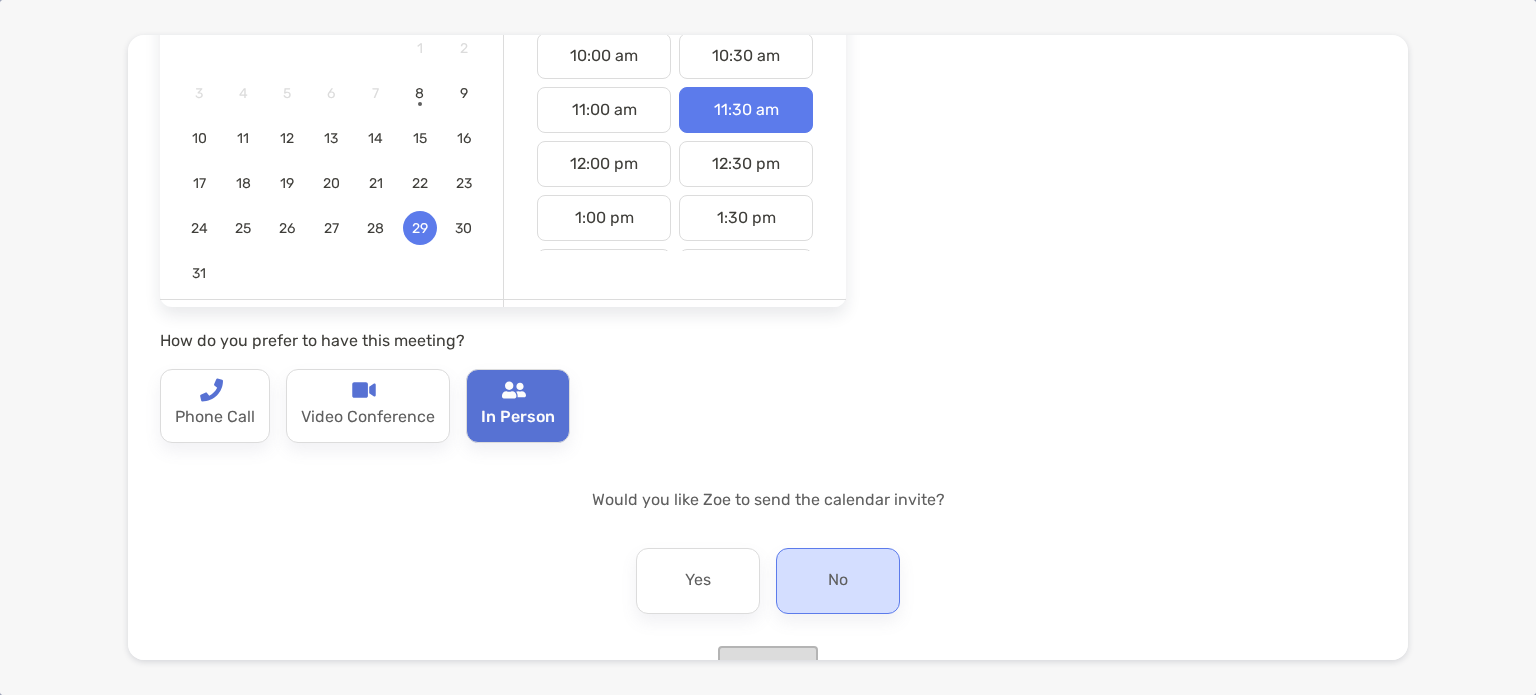 click on "No" at bounding box center [838, 581] 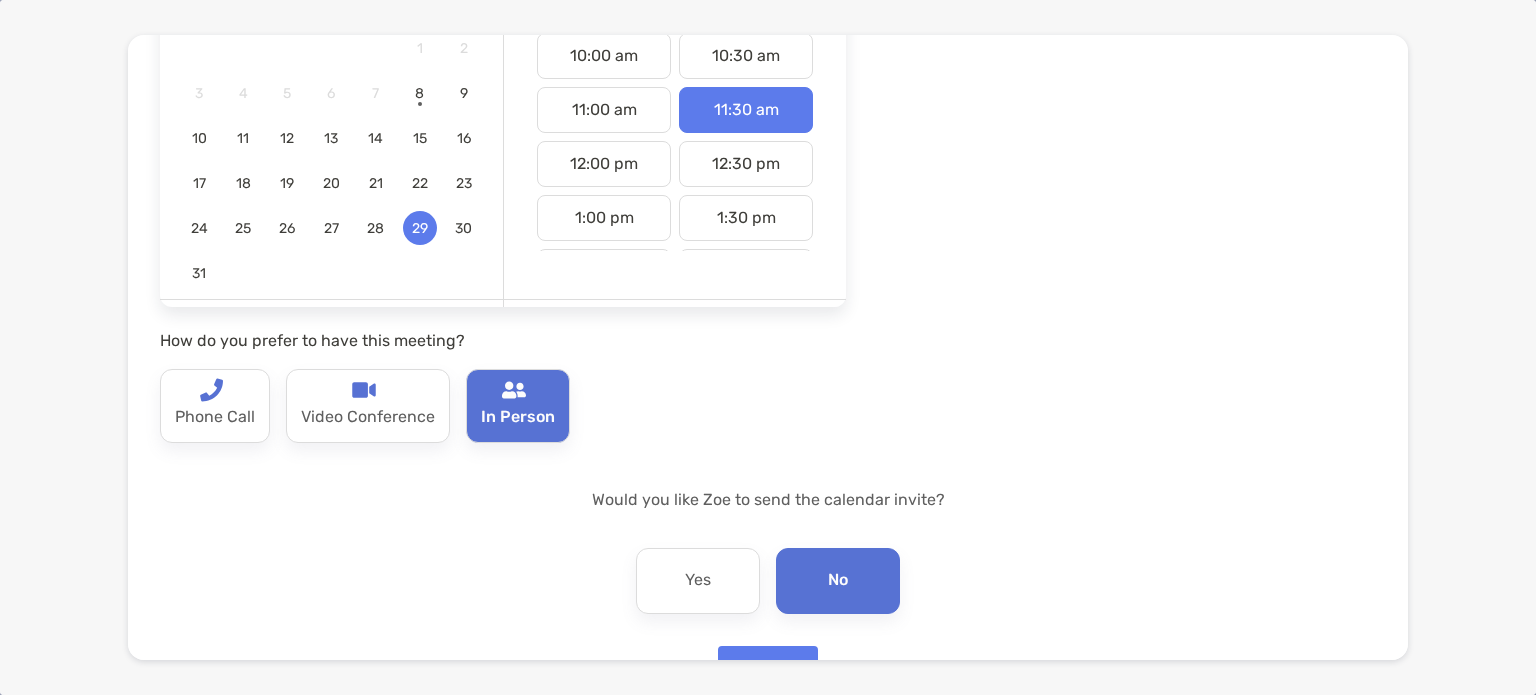 scroll, scrollTop: 326, scrollLeft: 0, axis: vertical 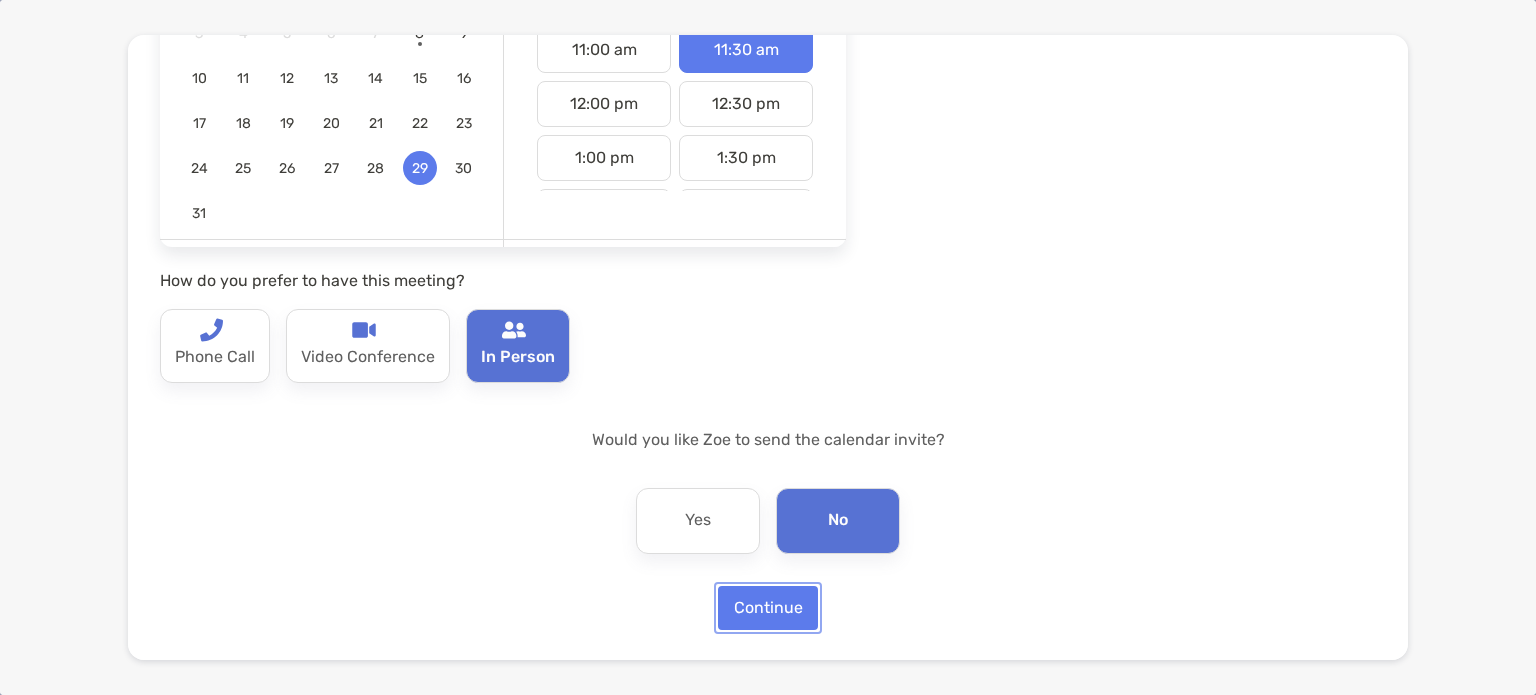 click on "Continue" at bounding box center [768, 608] 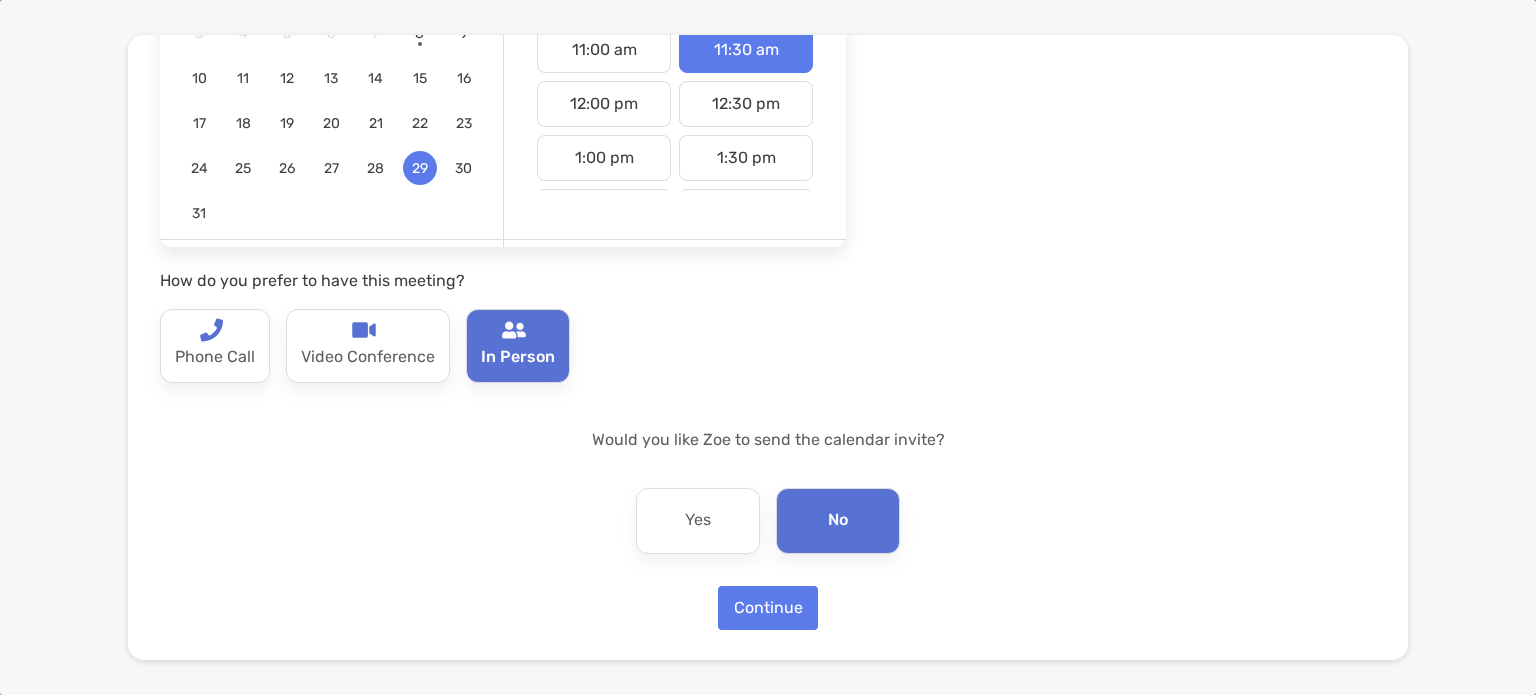 scroll, scrollTop: 0, scrollLeft: 0, axis: both 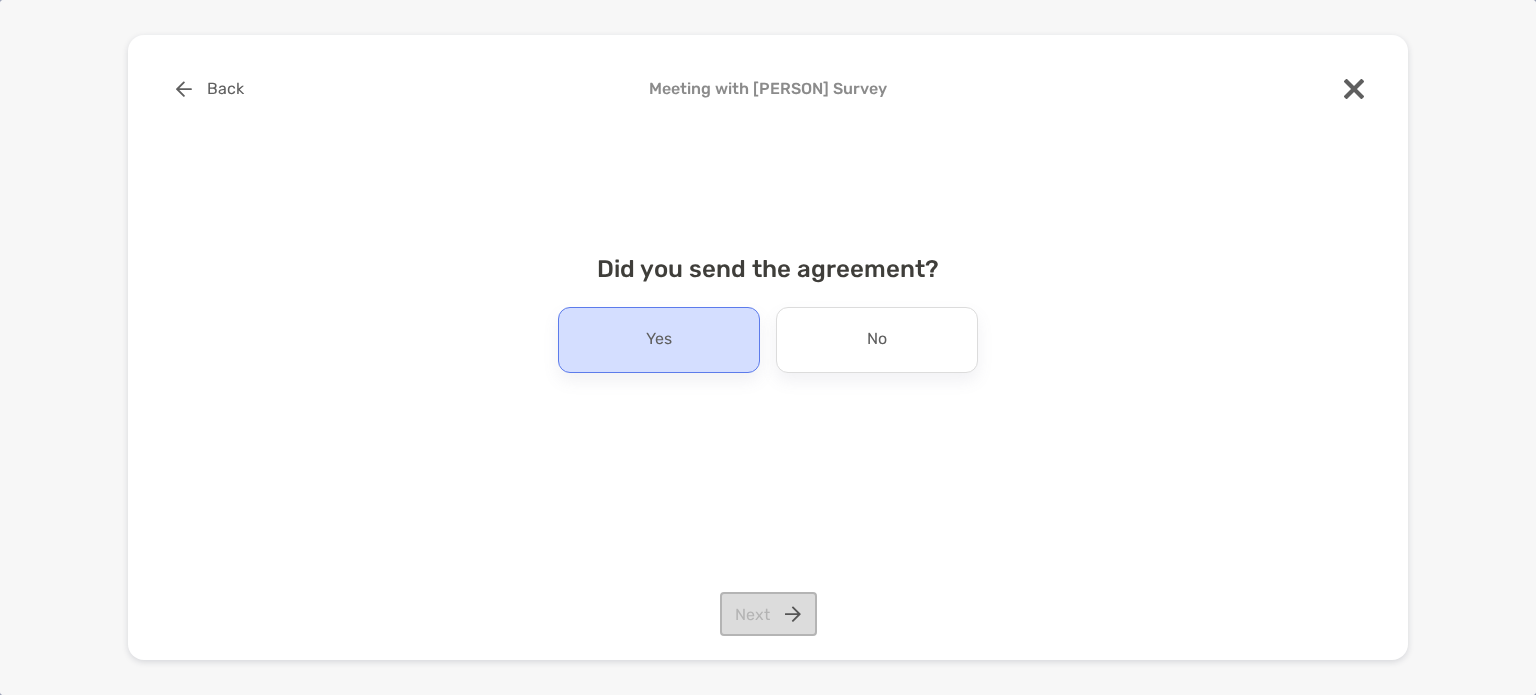 click on "Yes" at bounding box center [659, 340] 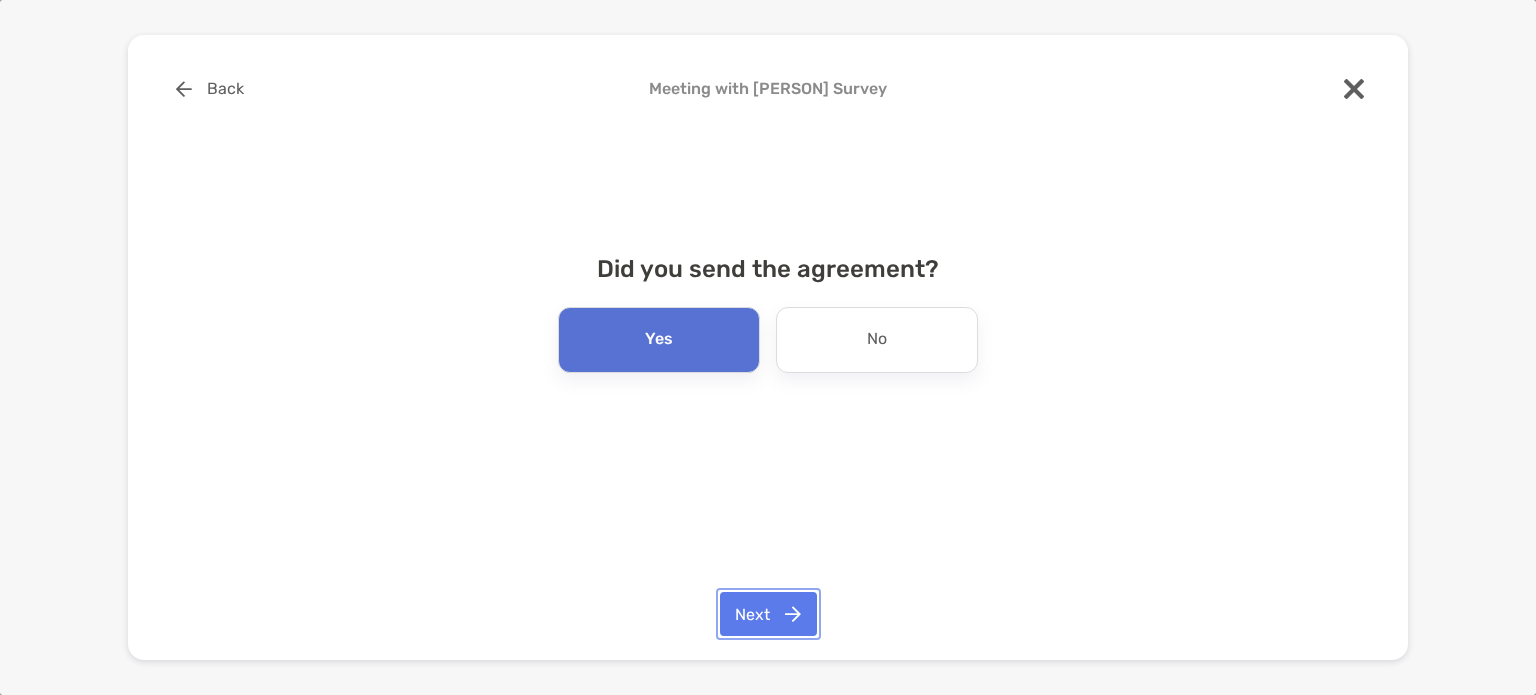 click on "Next" at bounding box center [768, 614] 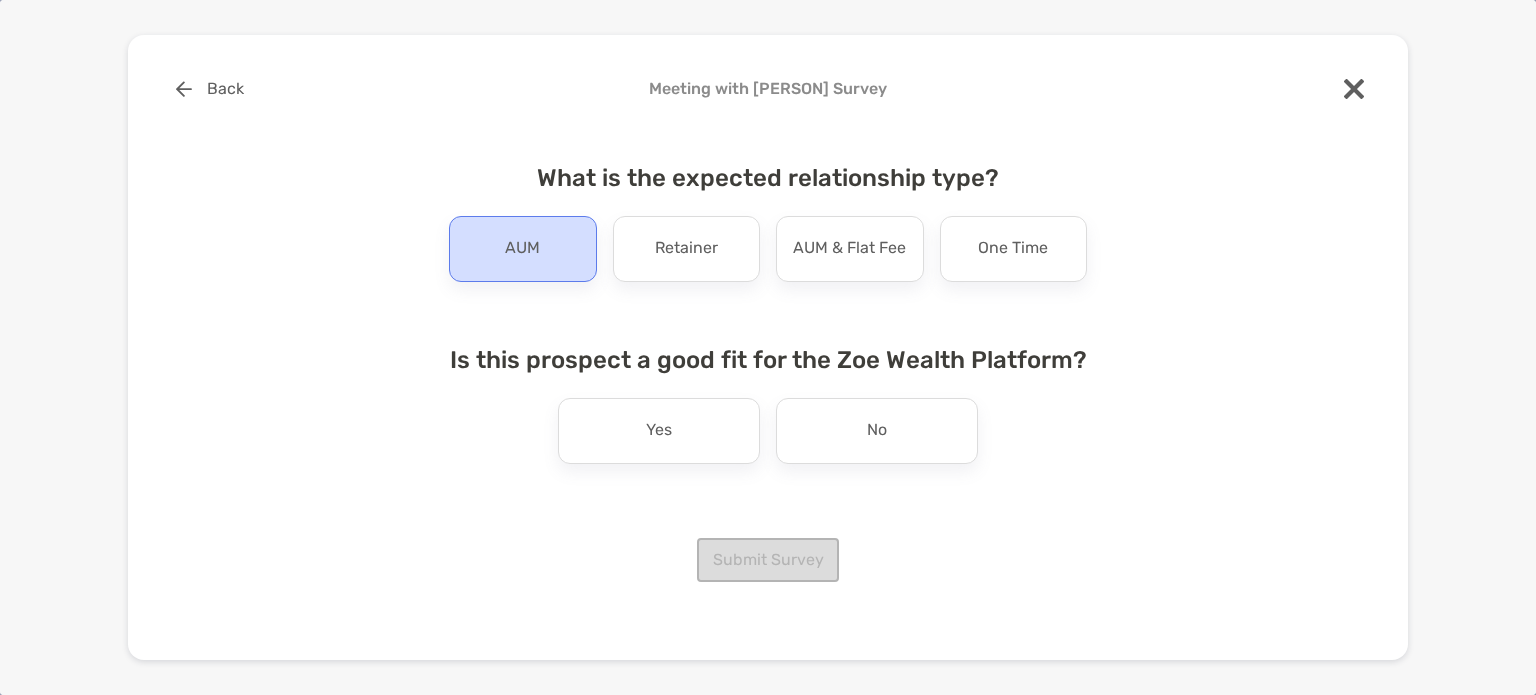 click on "AUM" at bounding box center [522, 249] 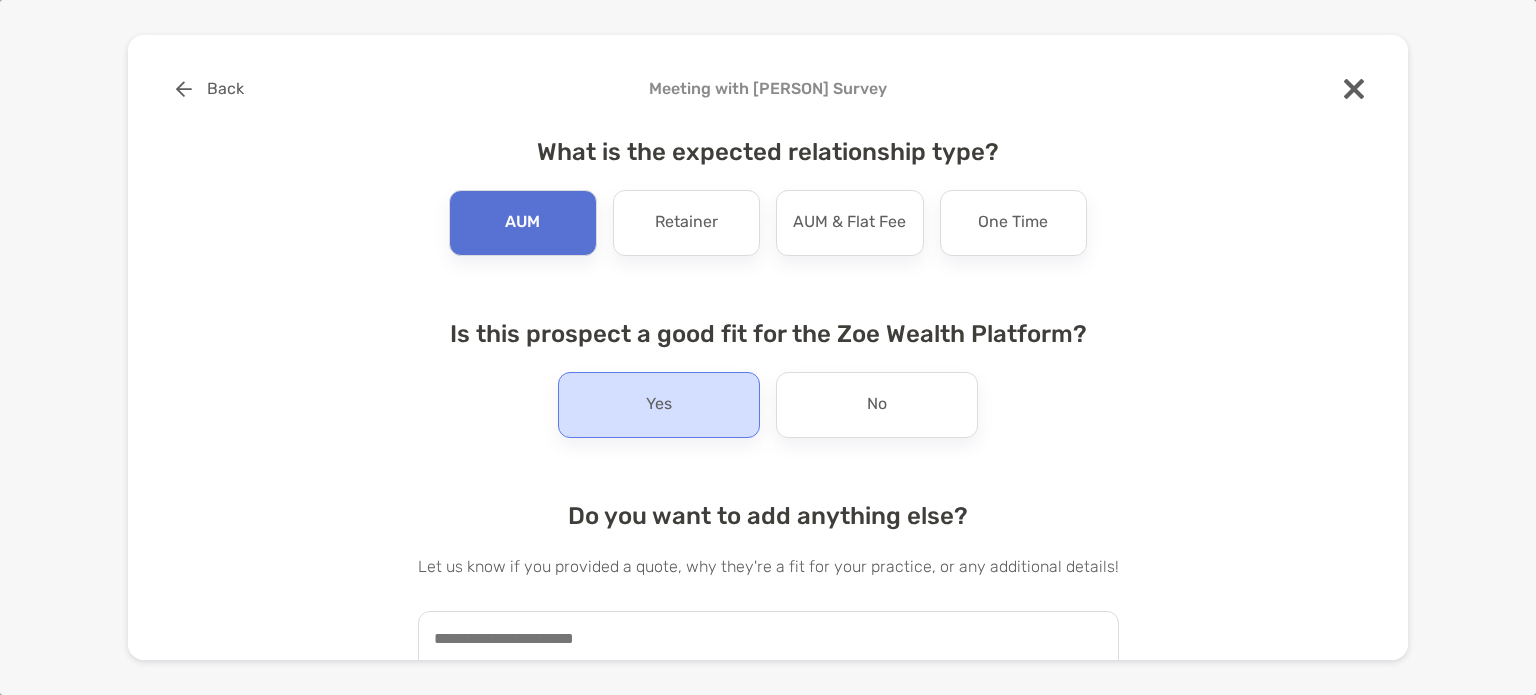 click on "Yes" at bounding box center [659, 405] 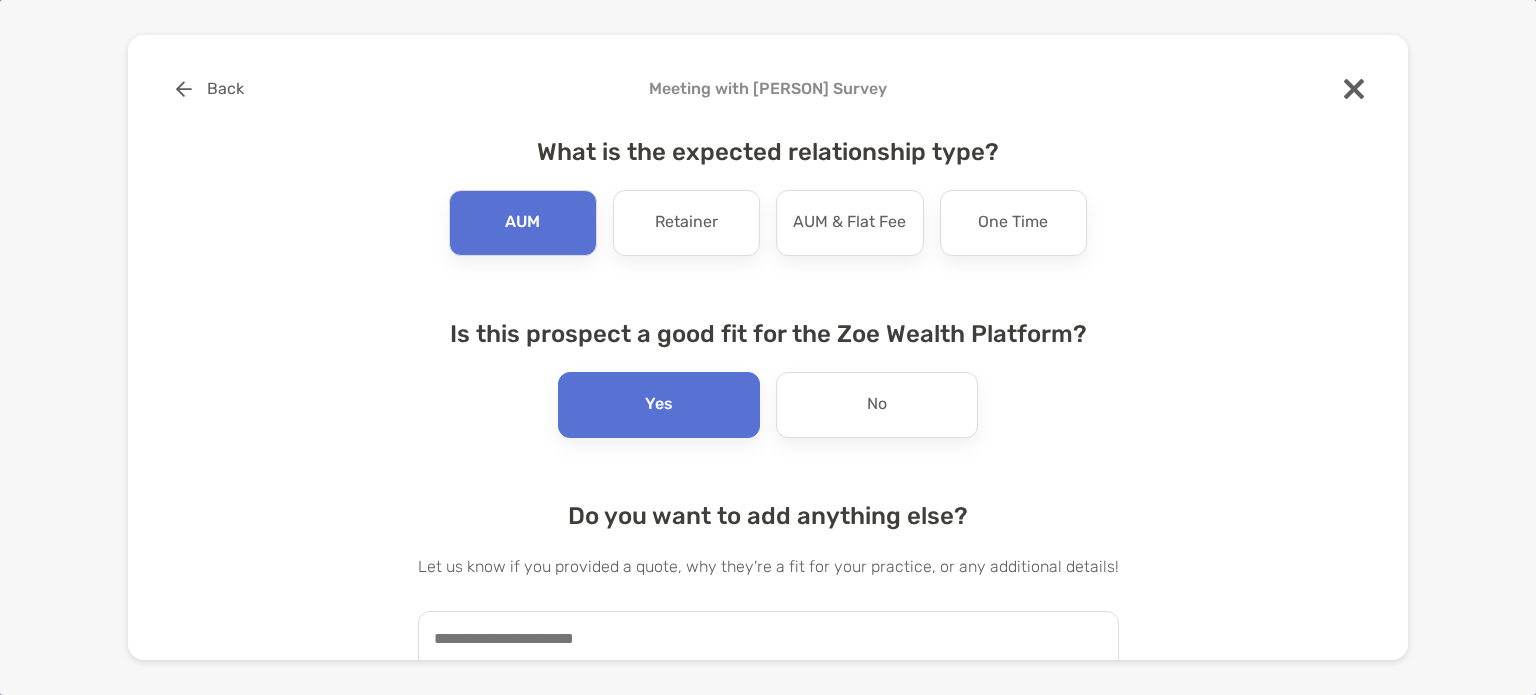 scroll, scrollTop: 105, scrollLeft: 0, axis: vertical 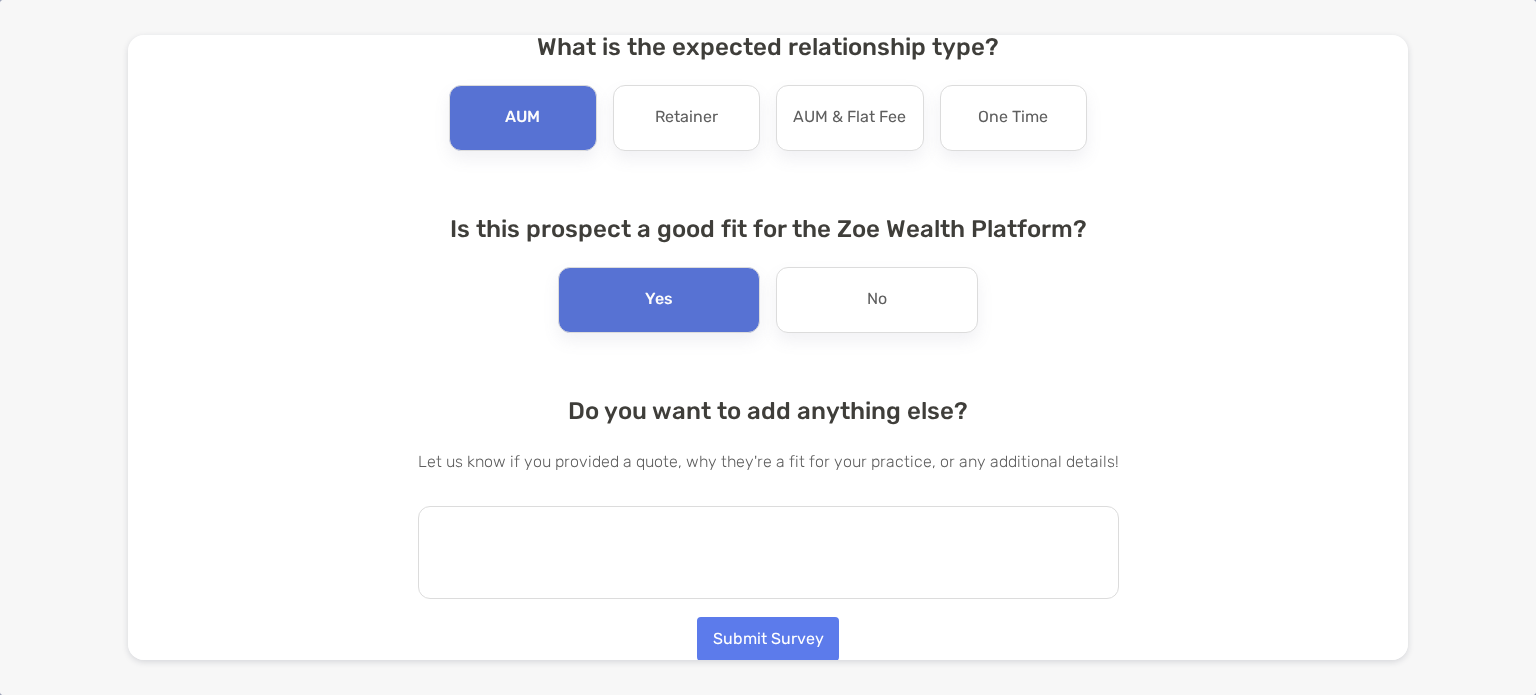 click at bounding box center [768, 552] 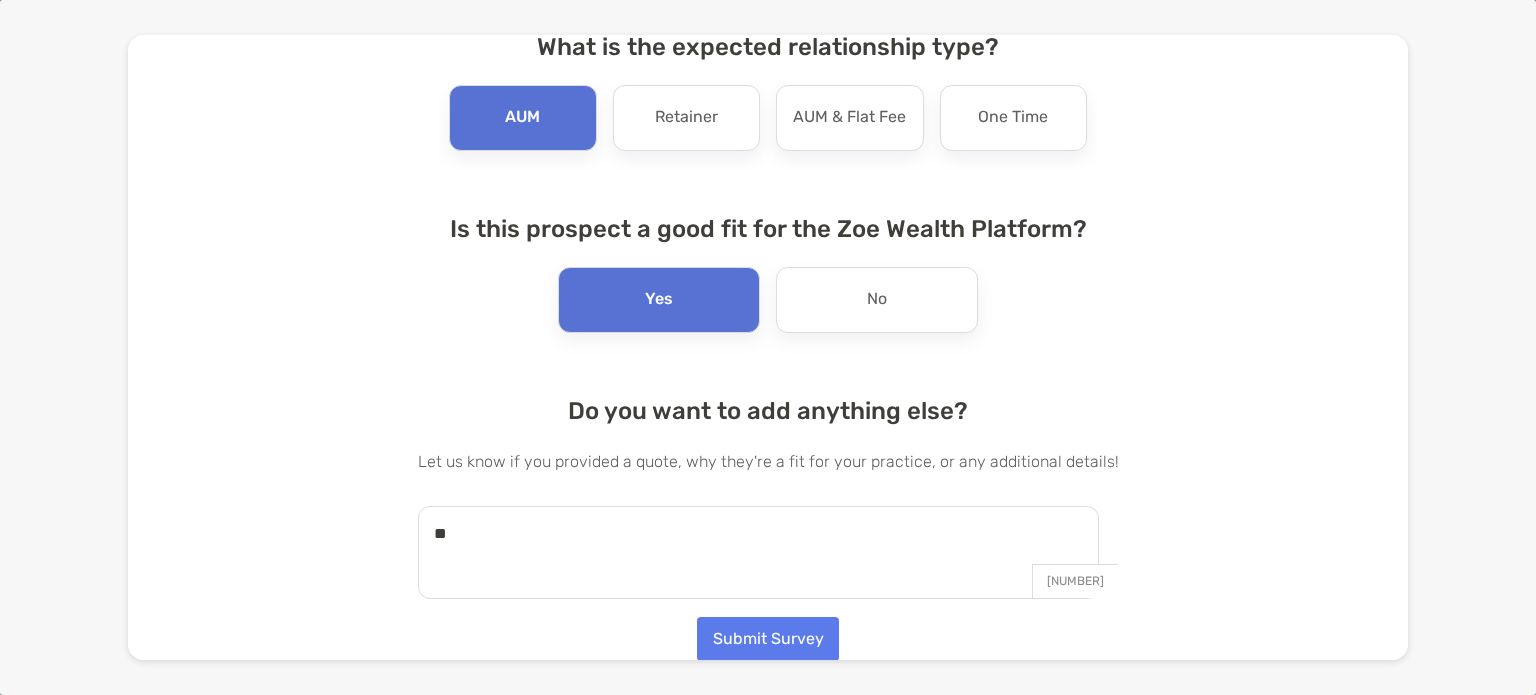 type on "*" 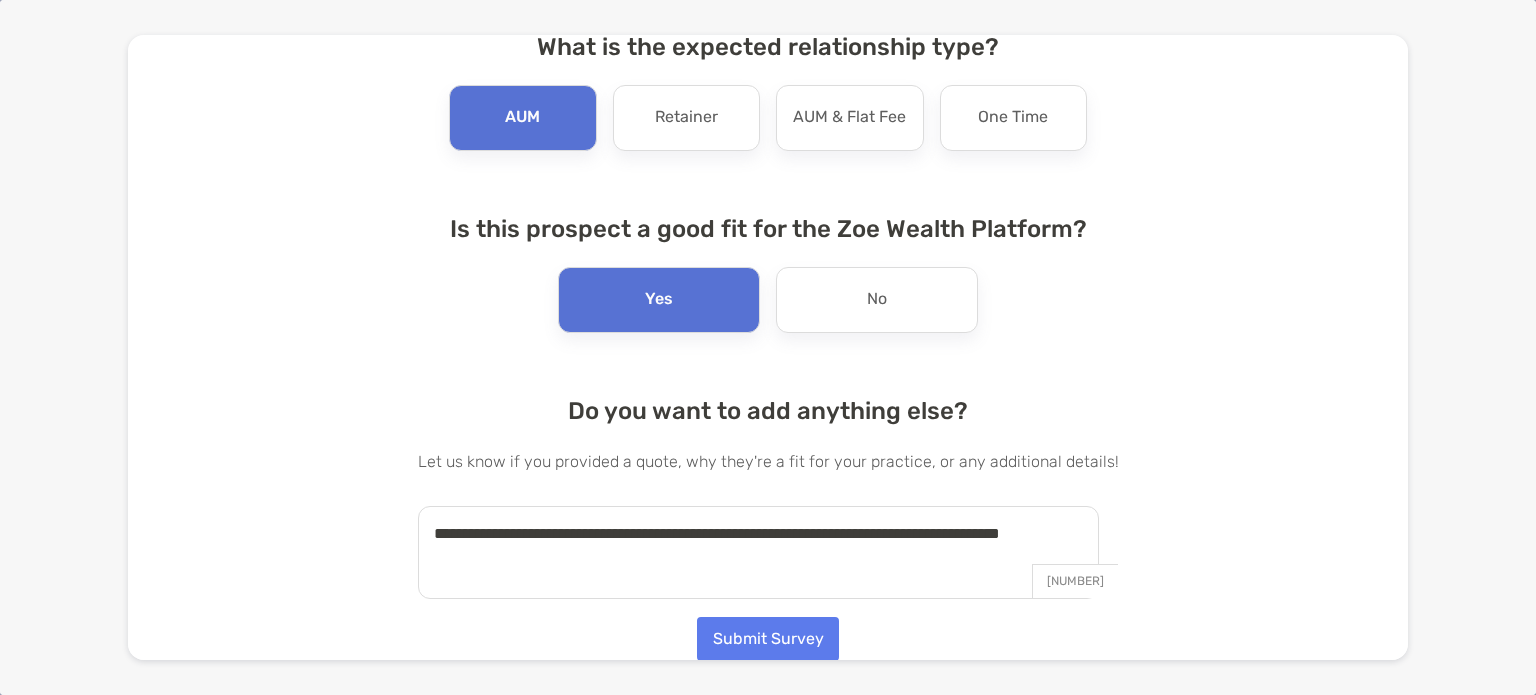 type on "**********" 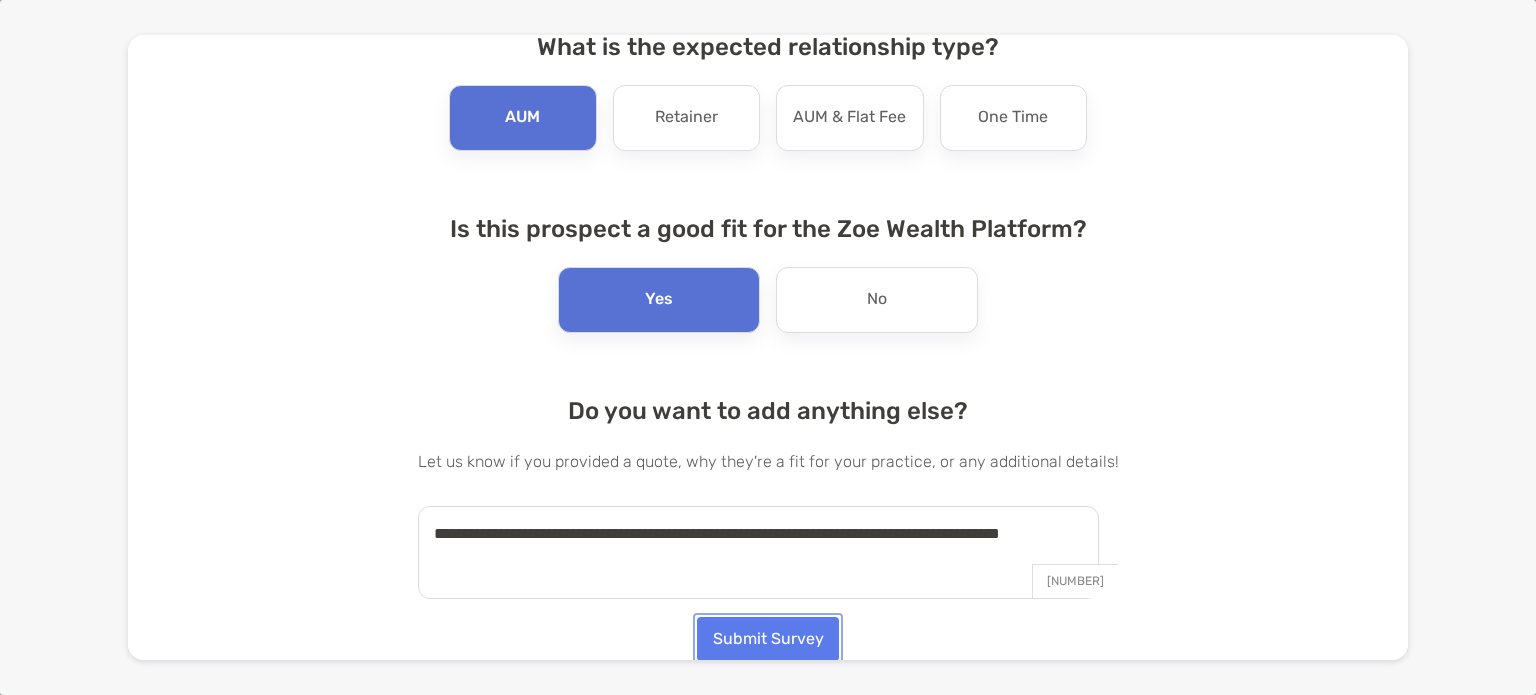 click on "Submit Survey" at bounding box center [768, 639] 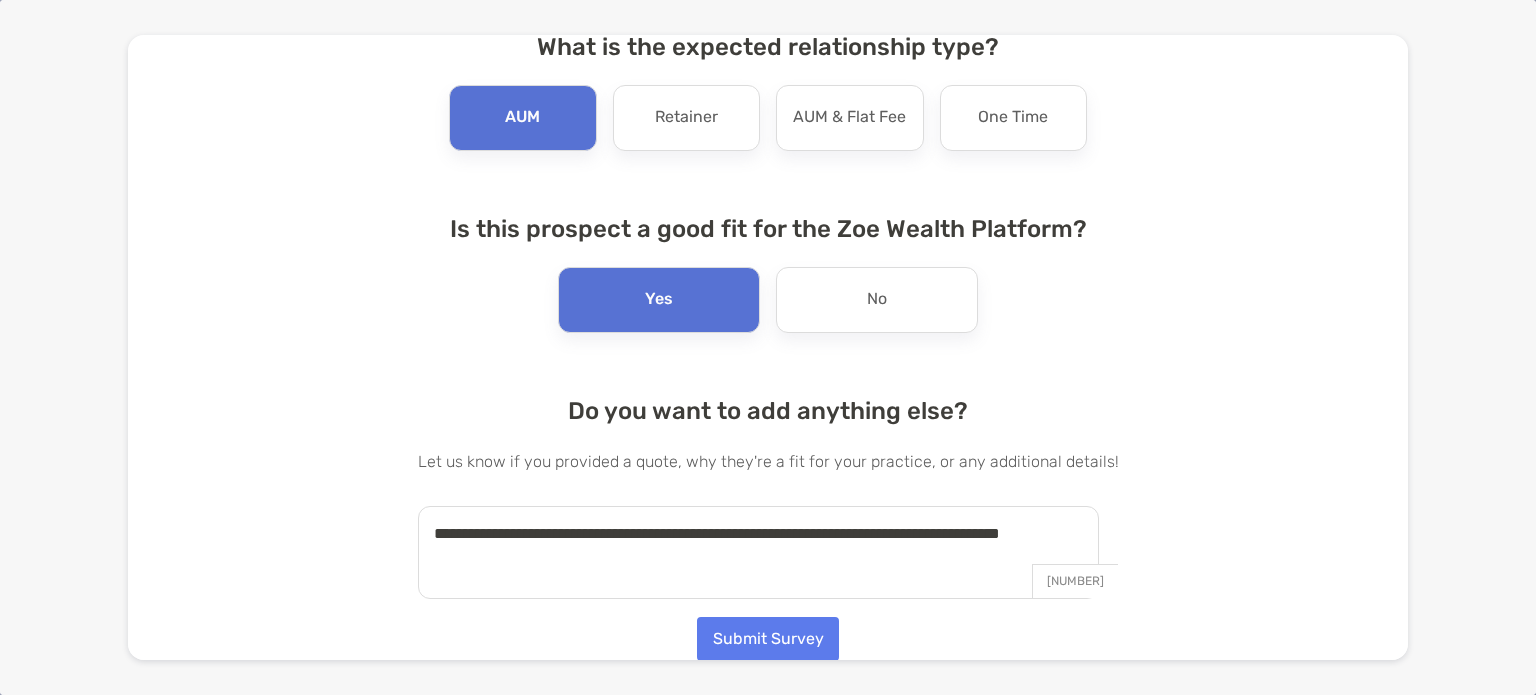 scroll, scrollTop: 0, scrollLeft: 0, axis: both 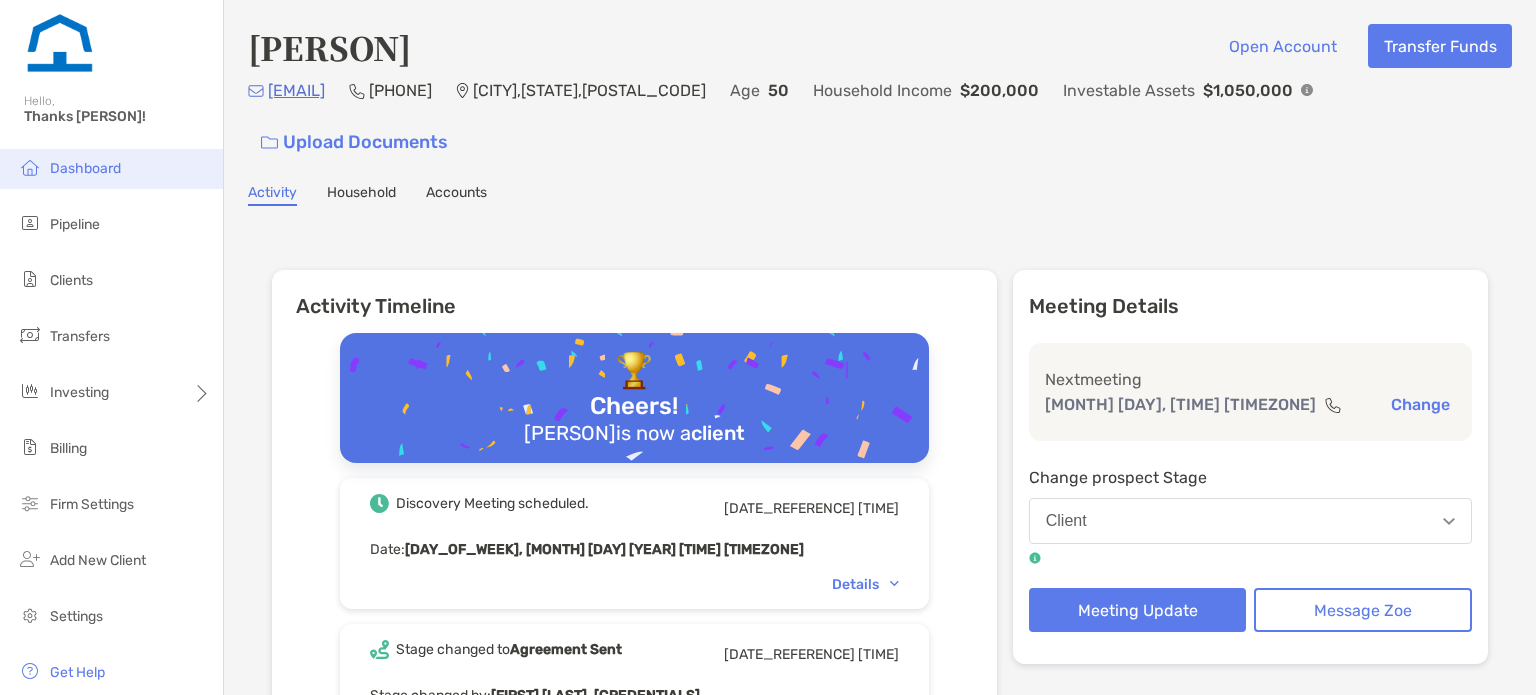 click on "Dashboard" at bounding box center [85, 168] 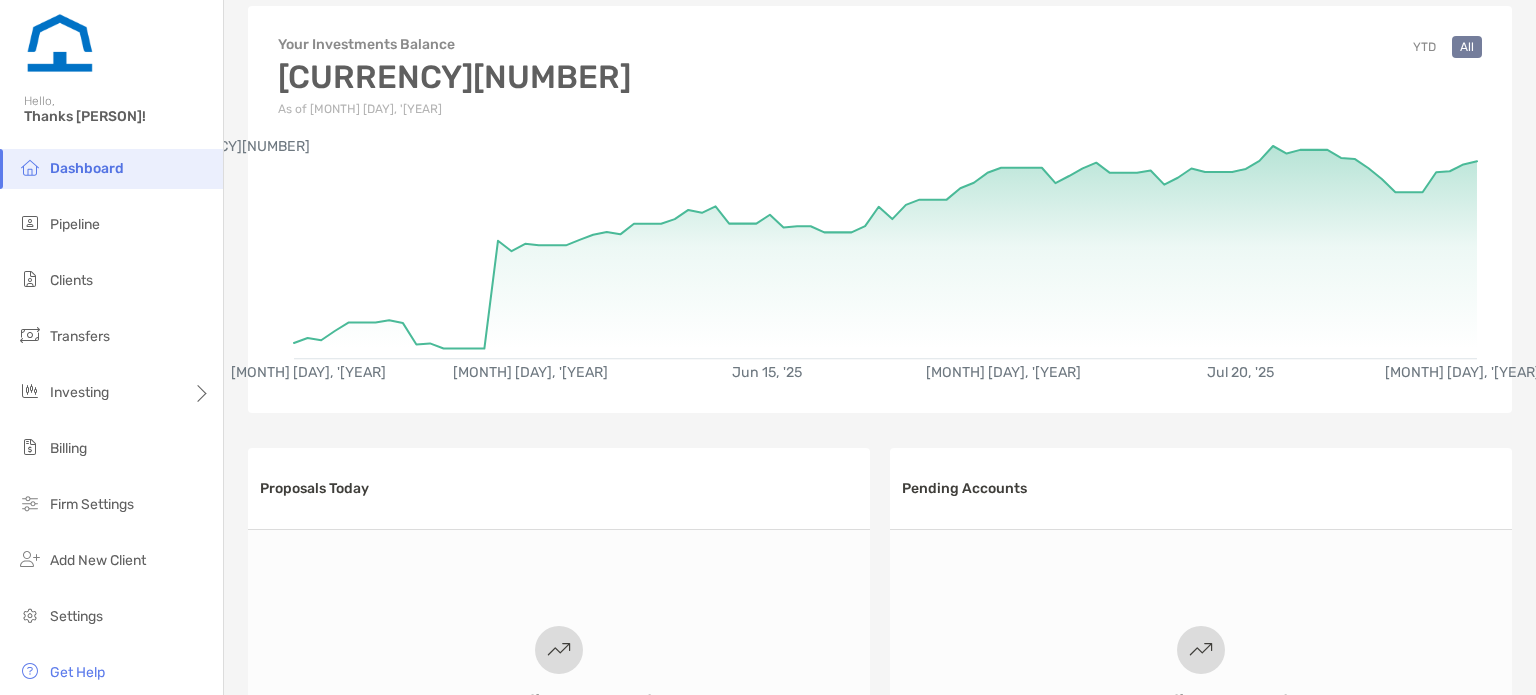 scroll, scrollTop: 0, scrollLeft: 0, axis: both 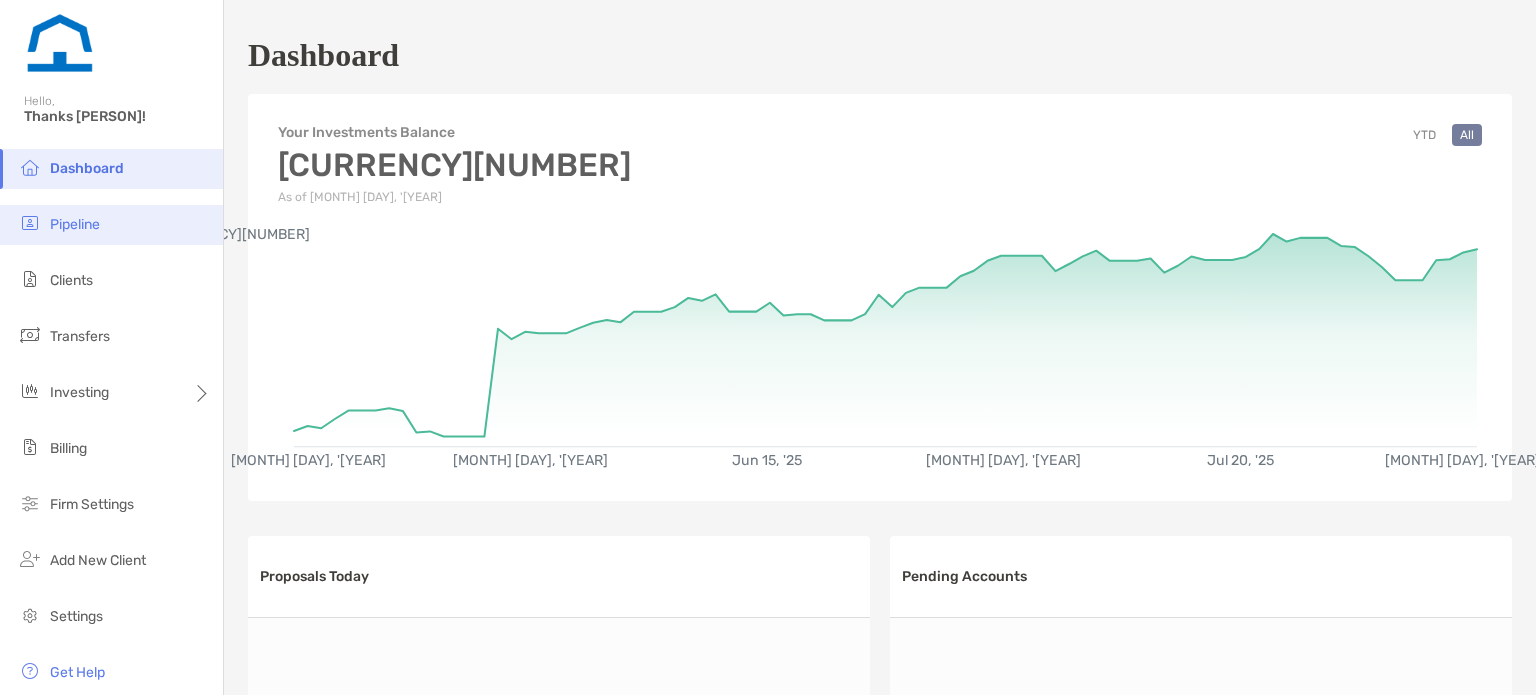 click on "Pipeline" at bounding box center (75, 224) 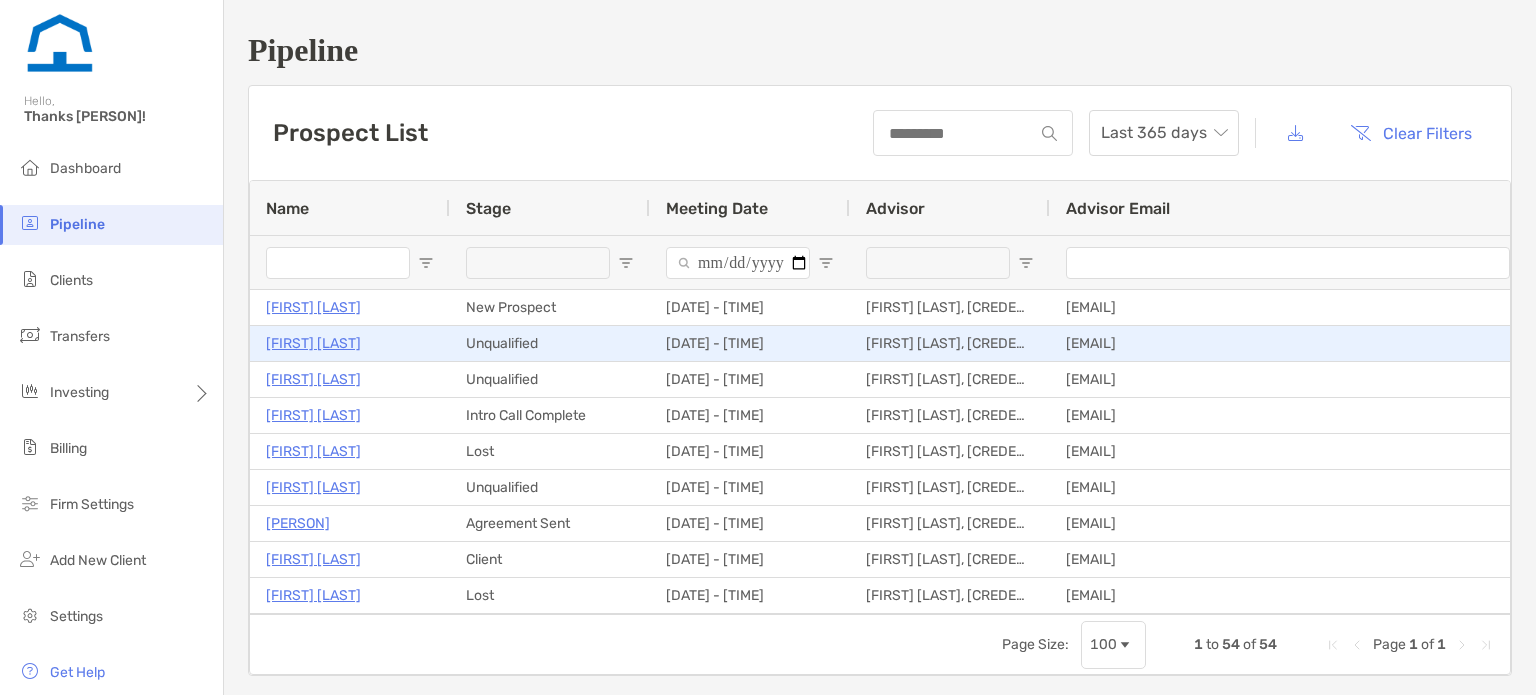 type on "**********" 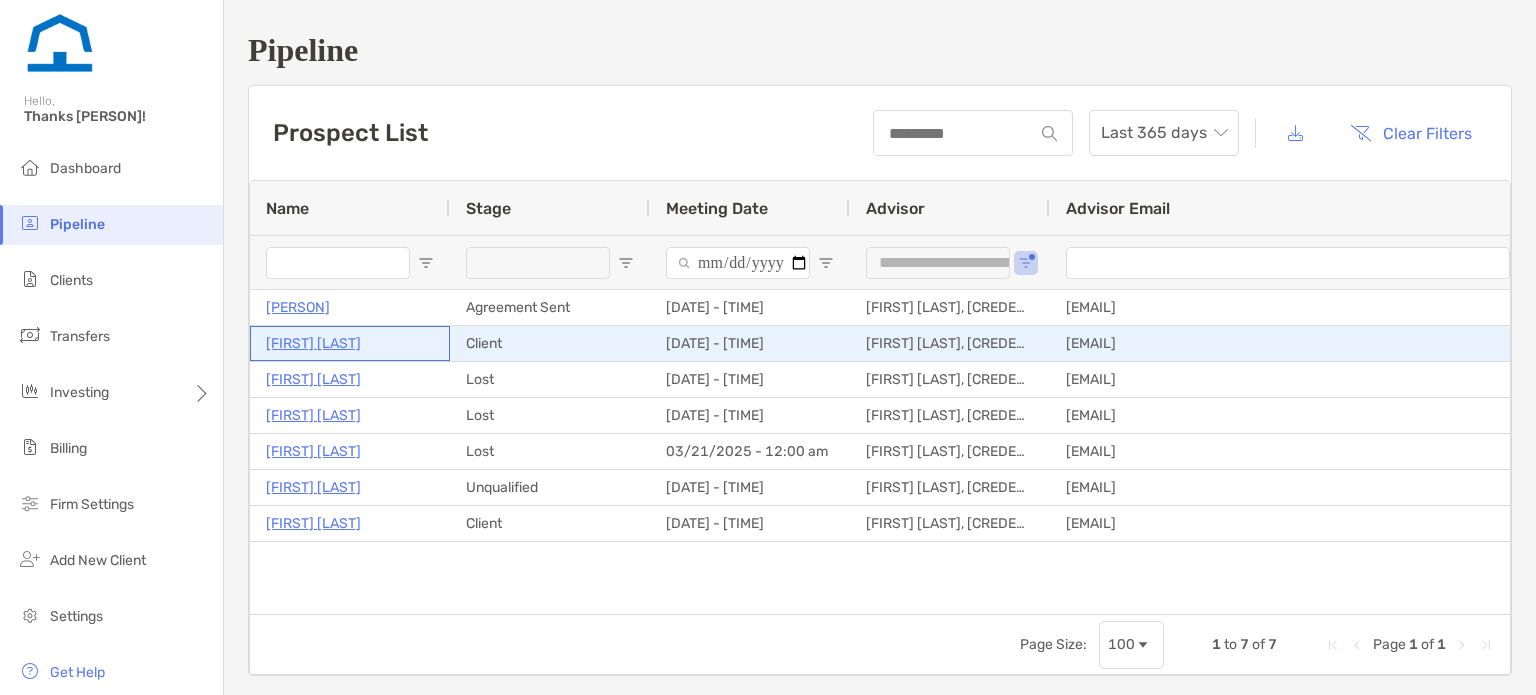 click on "[LAST]" at bounding box center [313, 343] 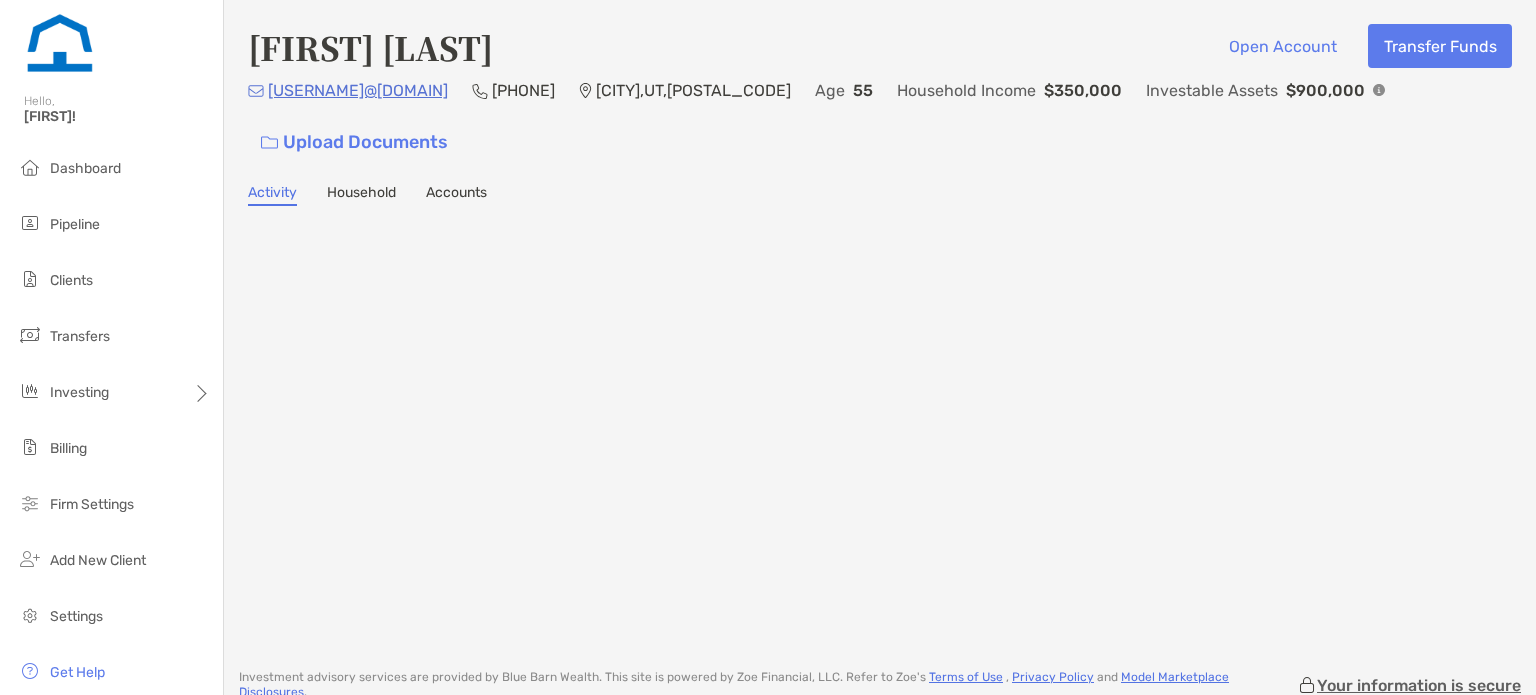 scroll, scrollTop: 0, scrollLeft: 0, axis: both 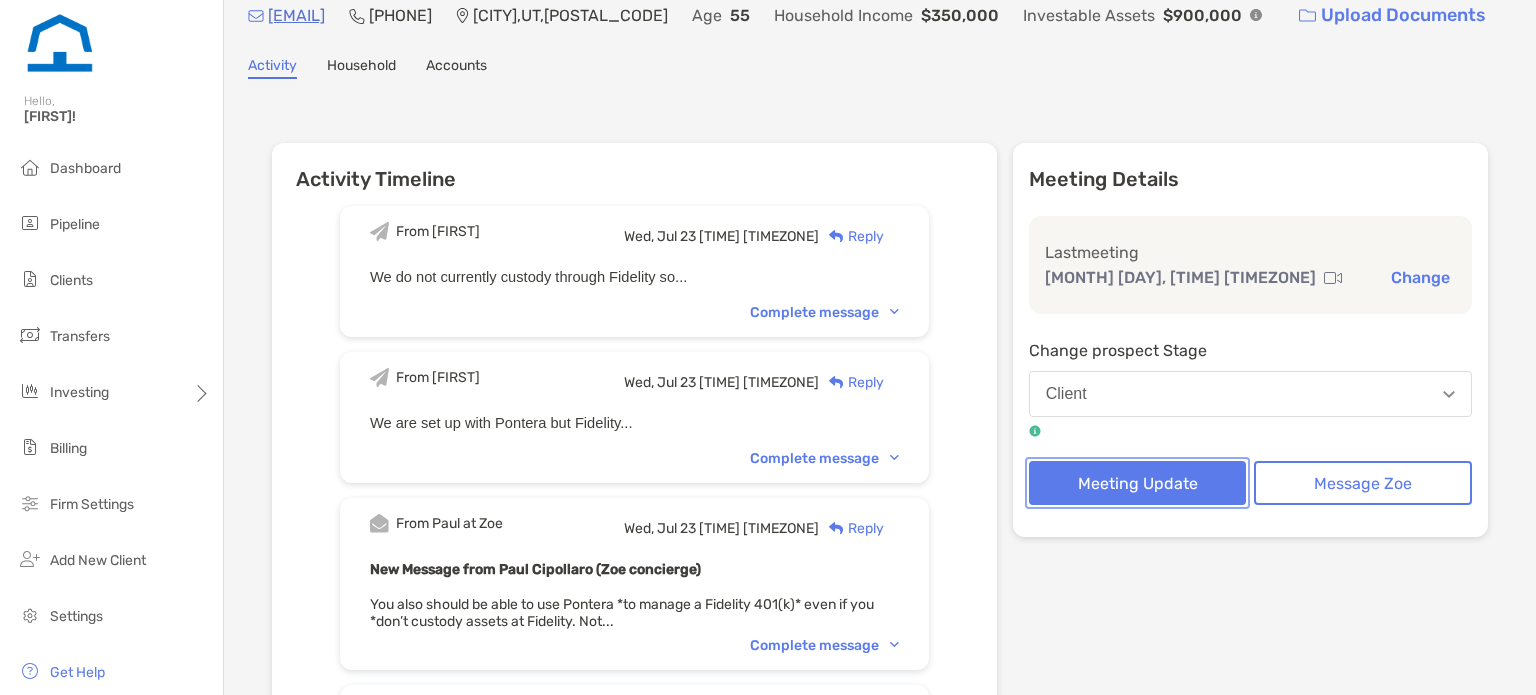 click on "Meeting Update" at bounding box center [1138, 483] 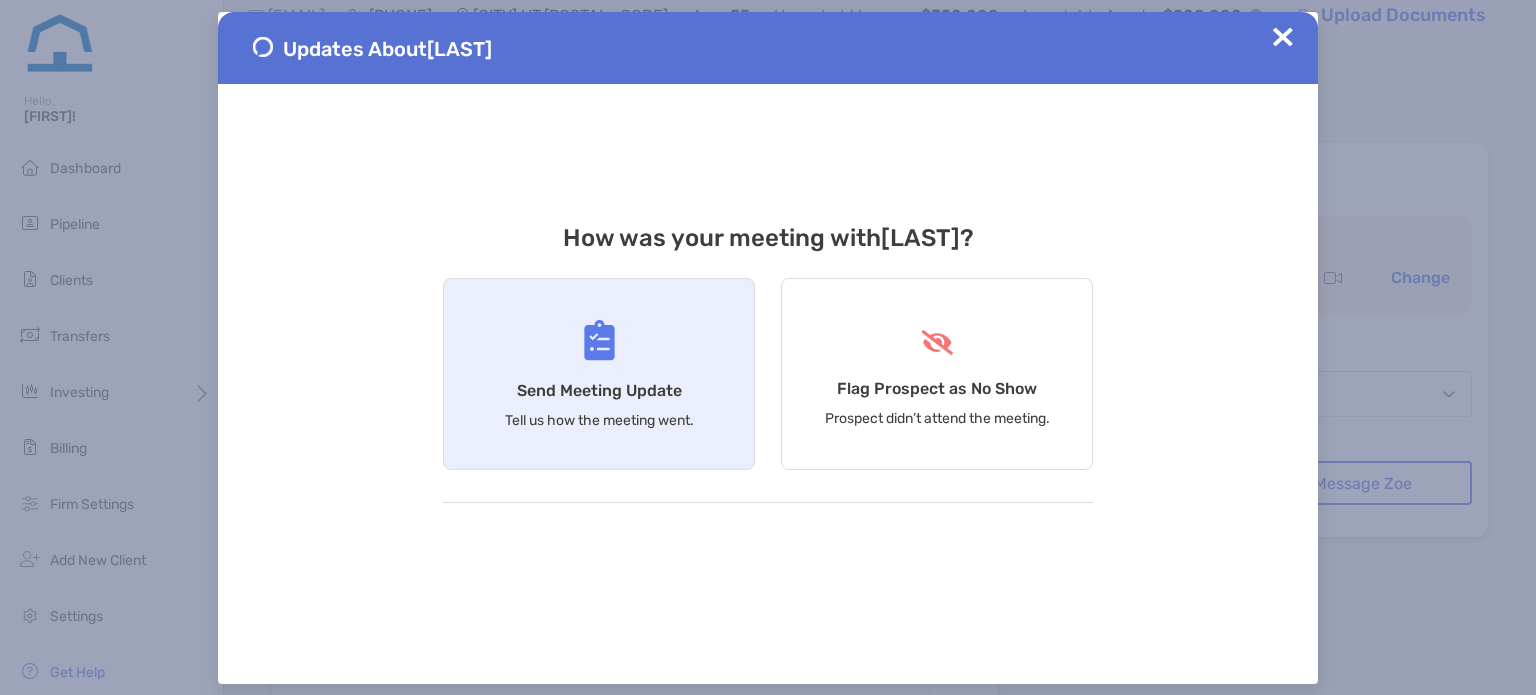 click on "Send Meeting Update" at bounding box center (599, 390) 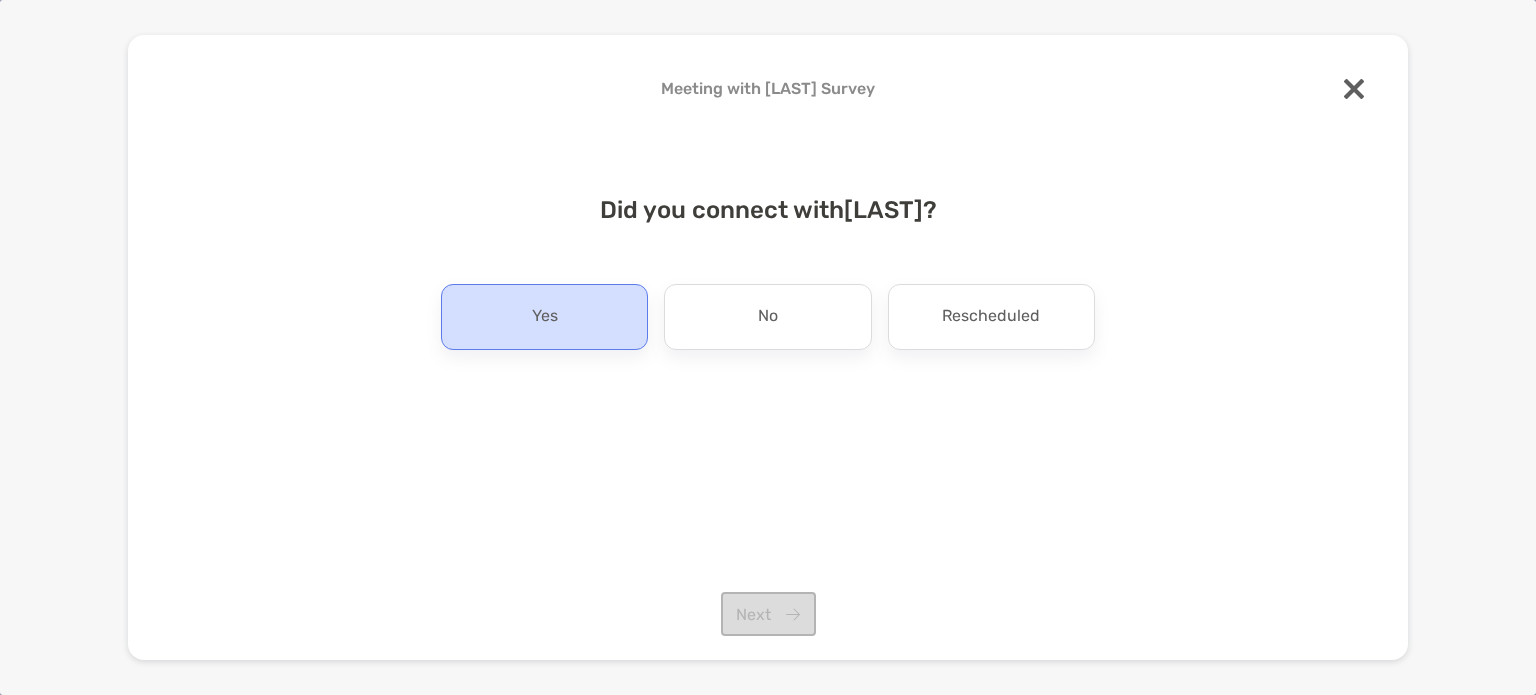 click on "Yes" at bounding box center (544, 317) 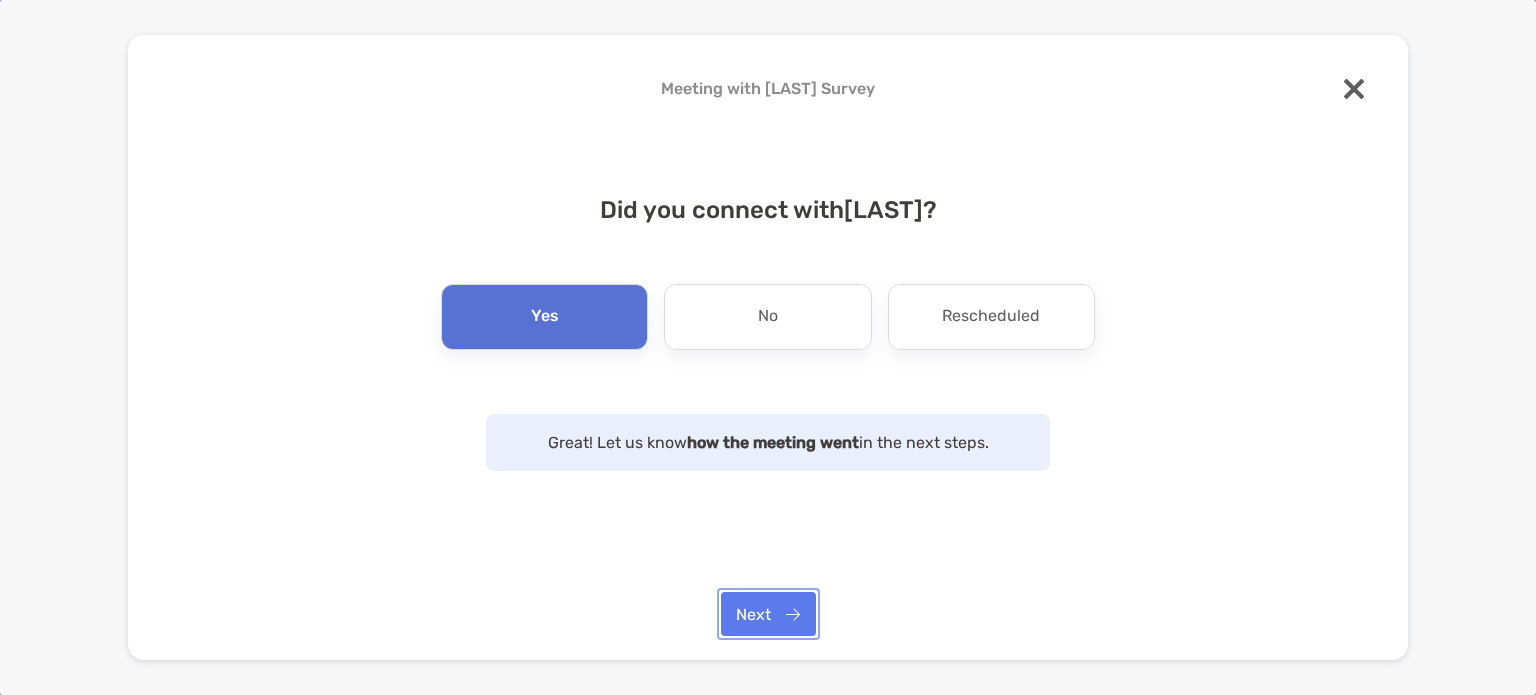 click on "Next" at bounding box center (768, 614) 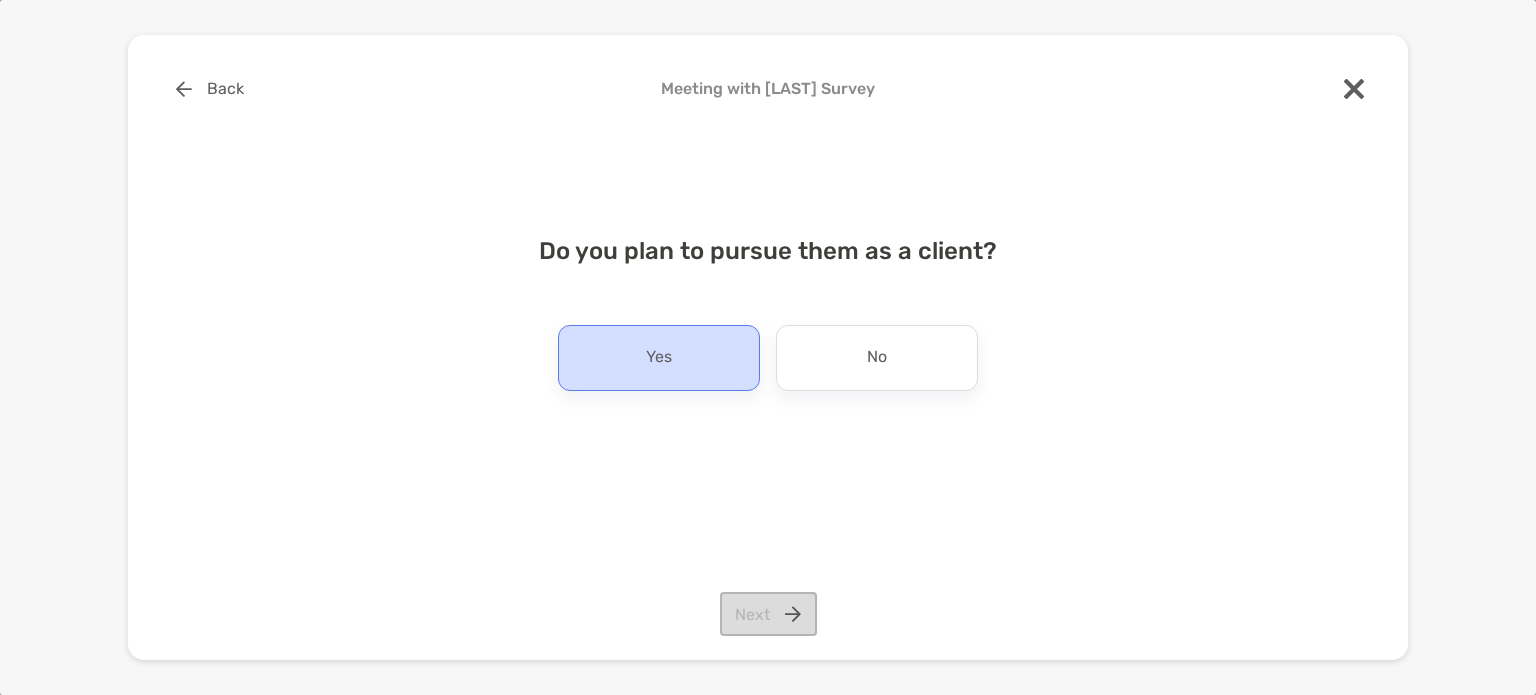 click on "Yes" at bounding box center [659, 358] 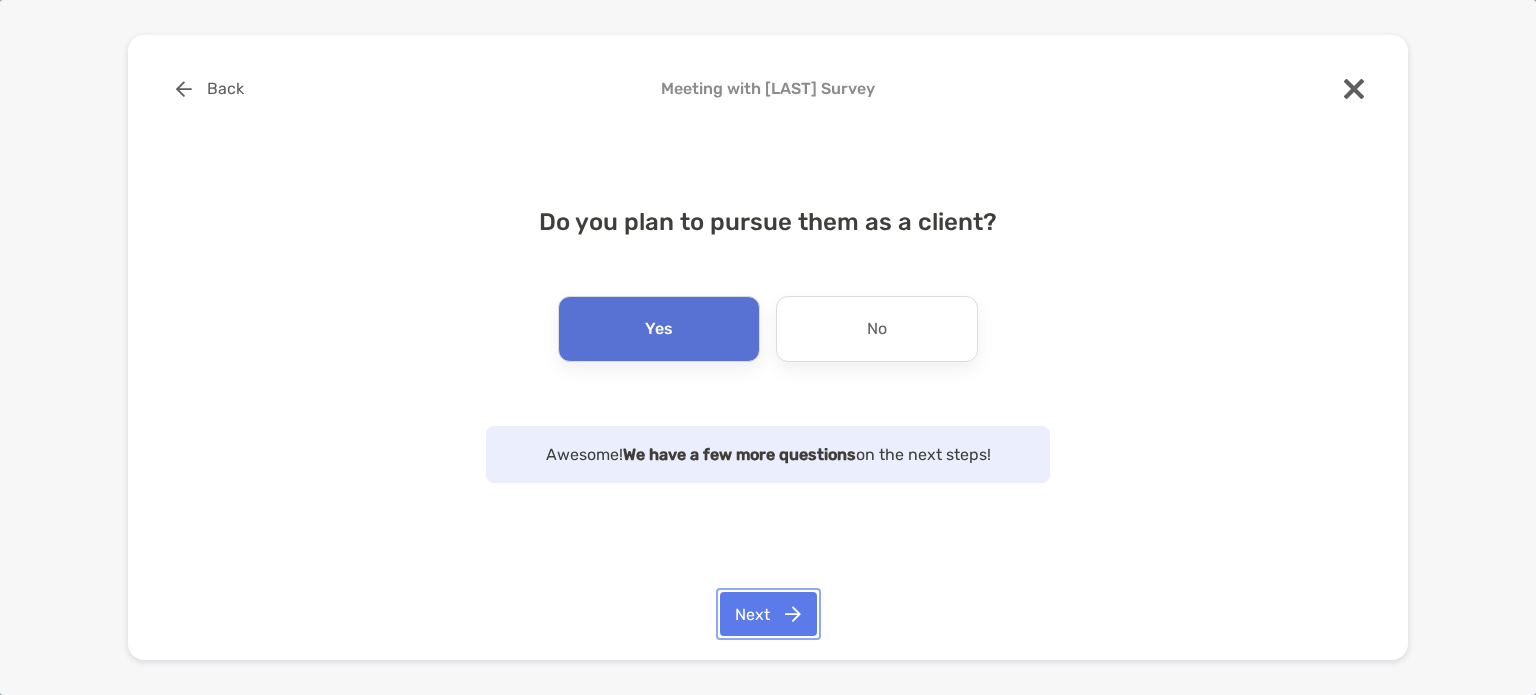 click on "Next" at bounding box center (768, 614) 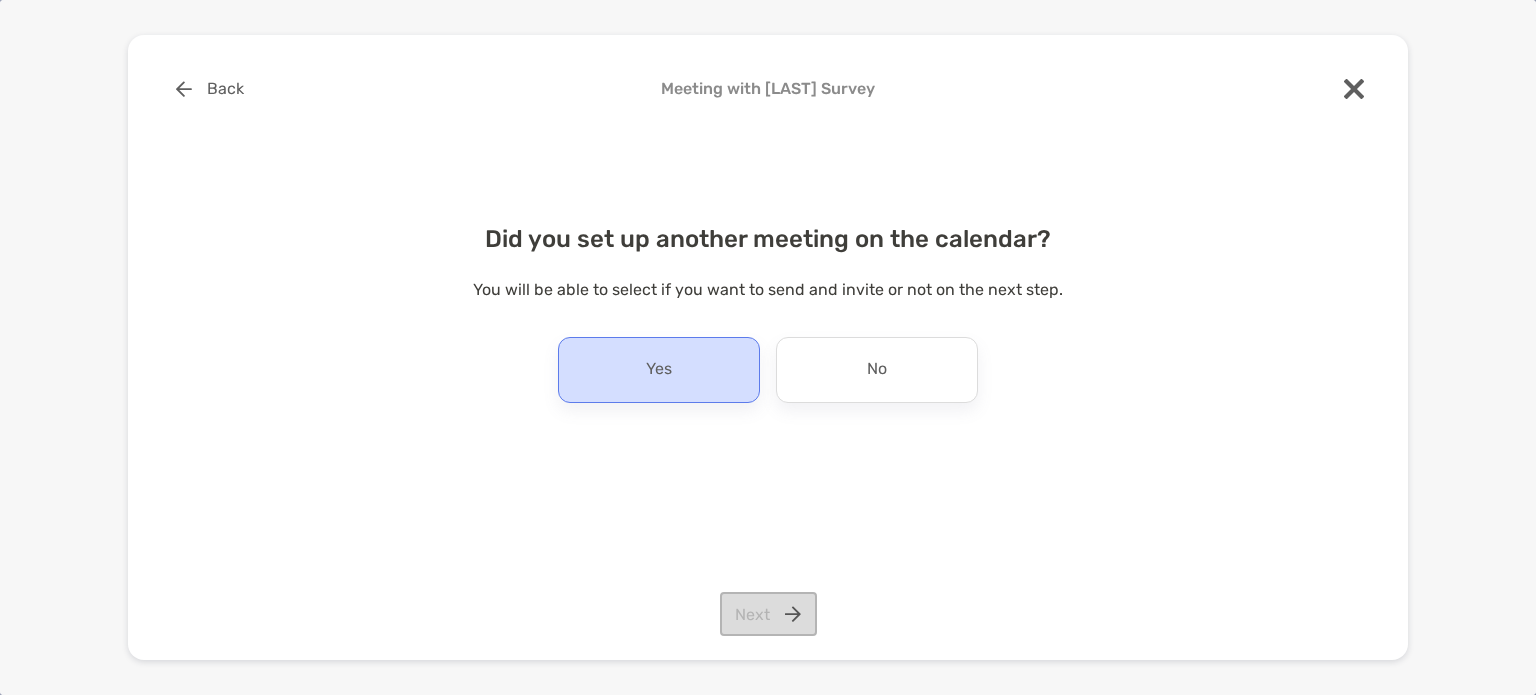 click on "Yes" at bounding box center (659, 370) 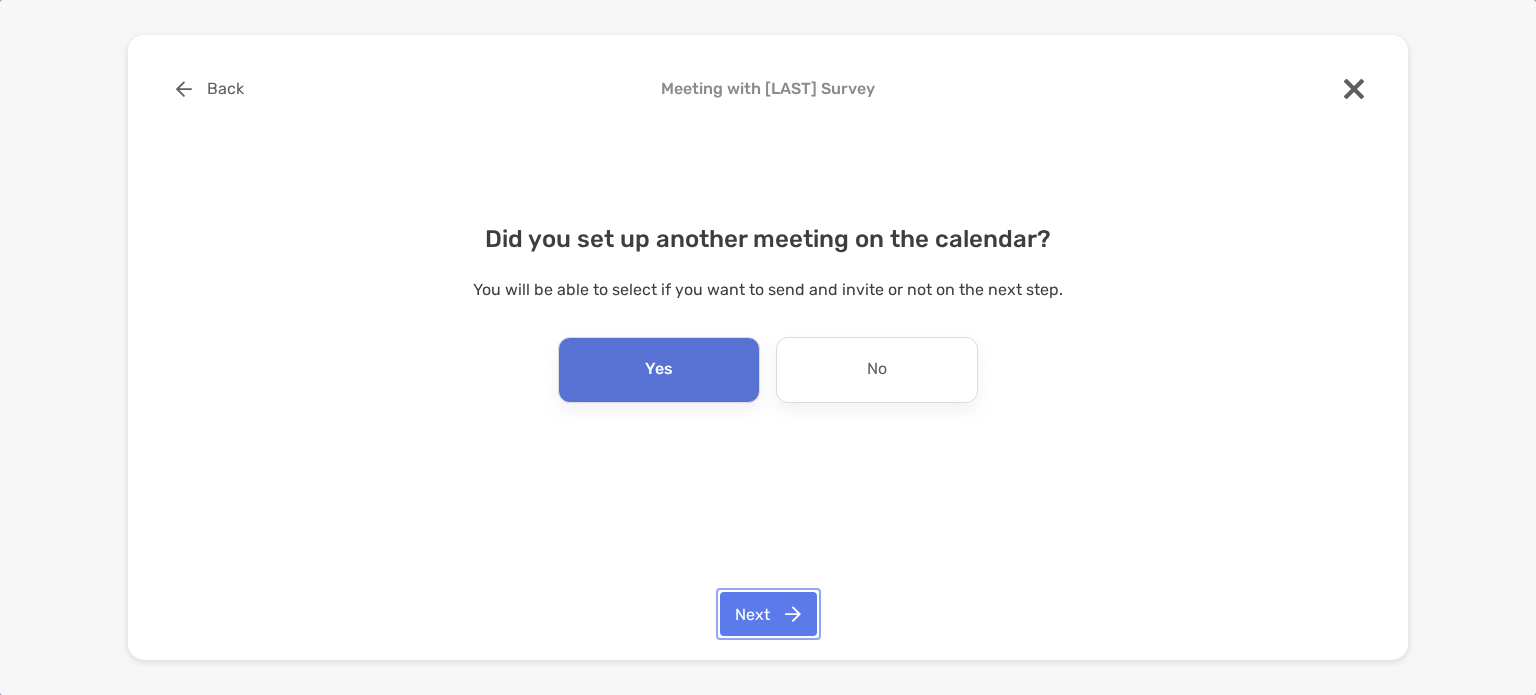 click on "Next" at bounding box center [768, 614] 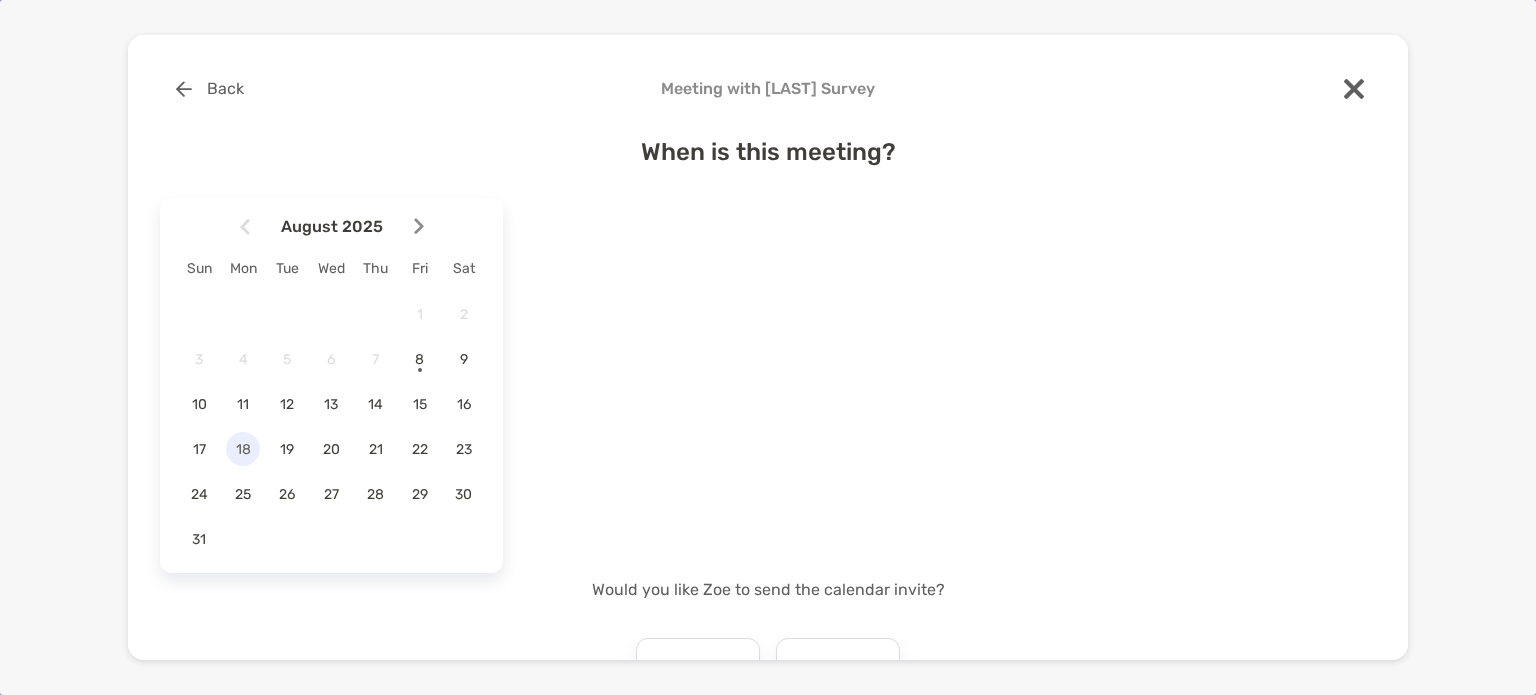 click on "18" at bounding box center [243, 449] 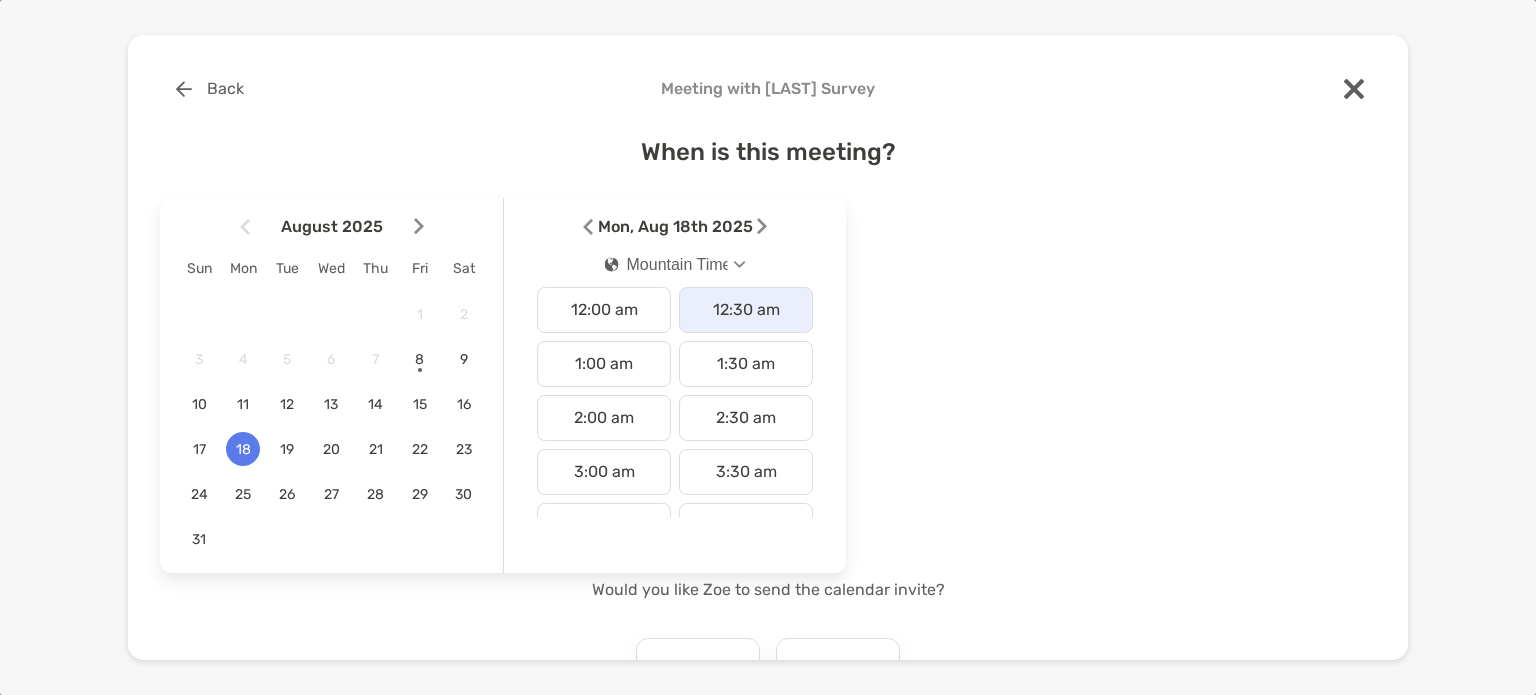click on "12:30 am" at bounding box center (746, 310) 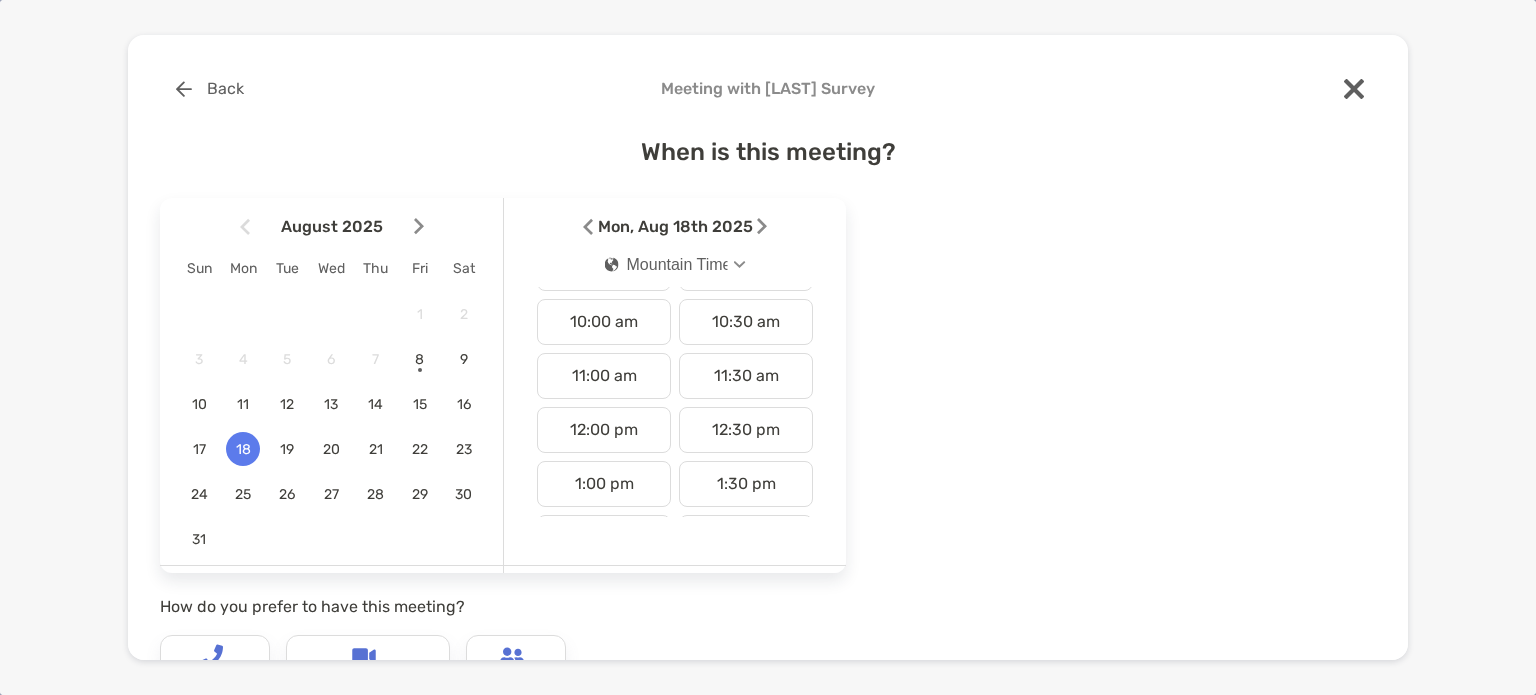 scroll, scrollTop: 530, scrollLeft: 0, axis: vertical 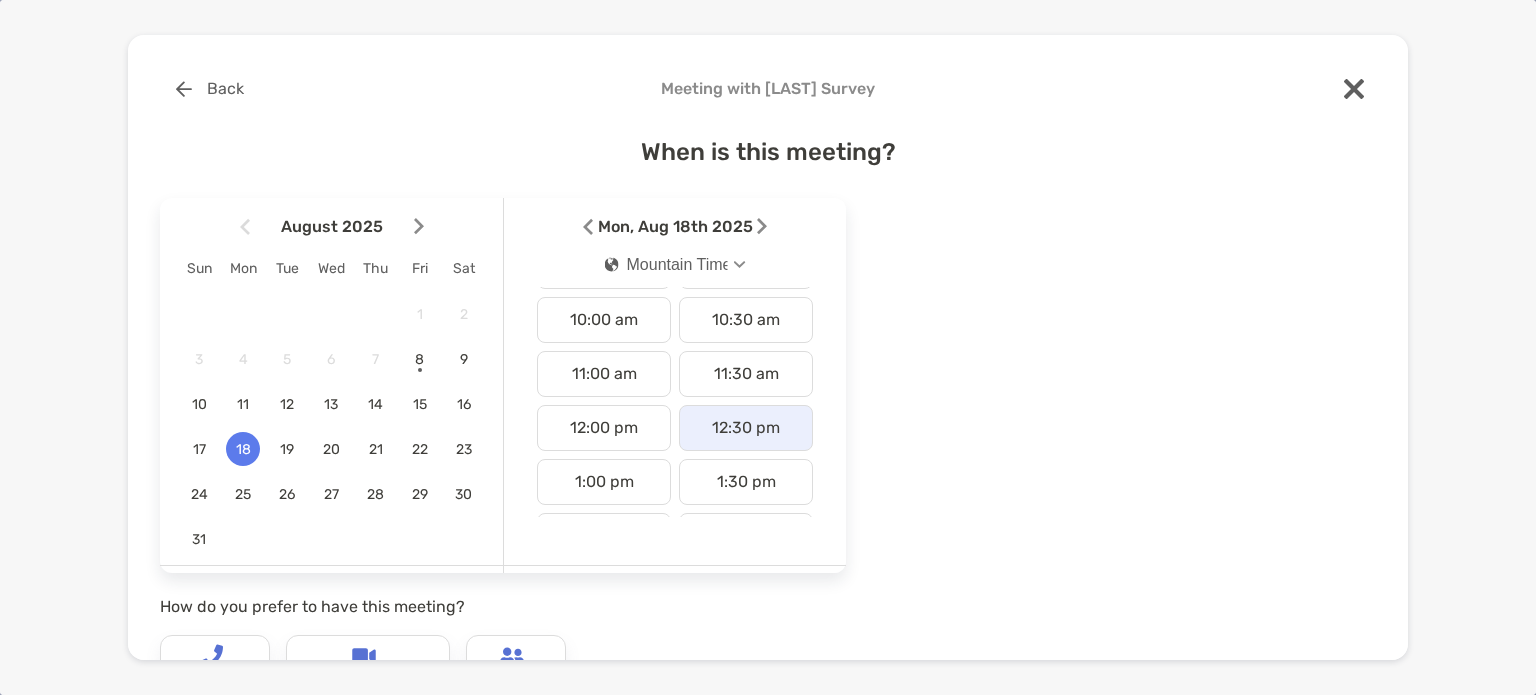 click on "12:30 pm" at bounding box center [746, 428] 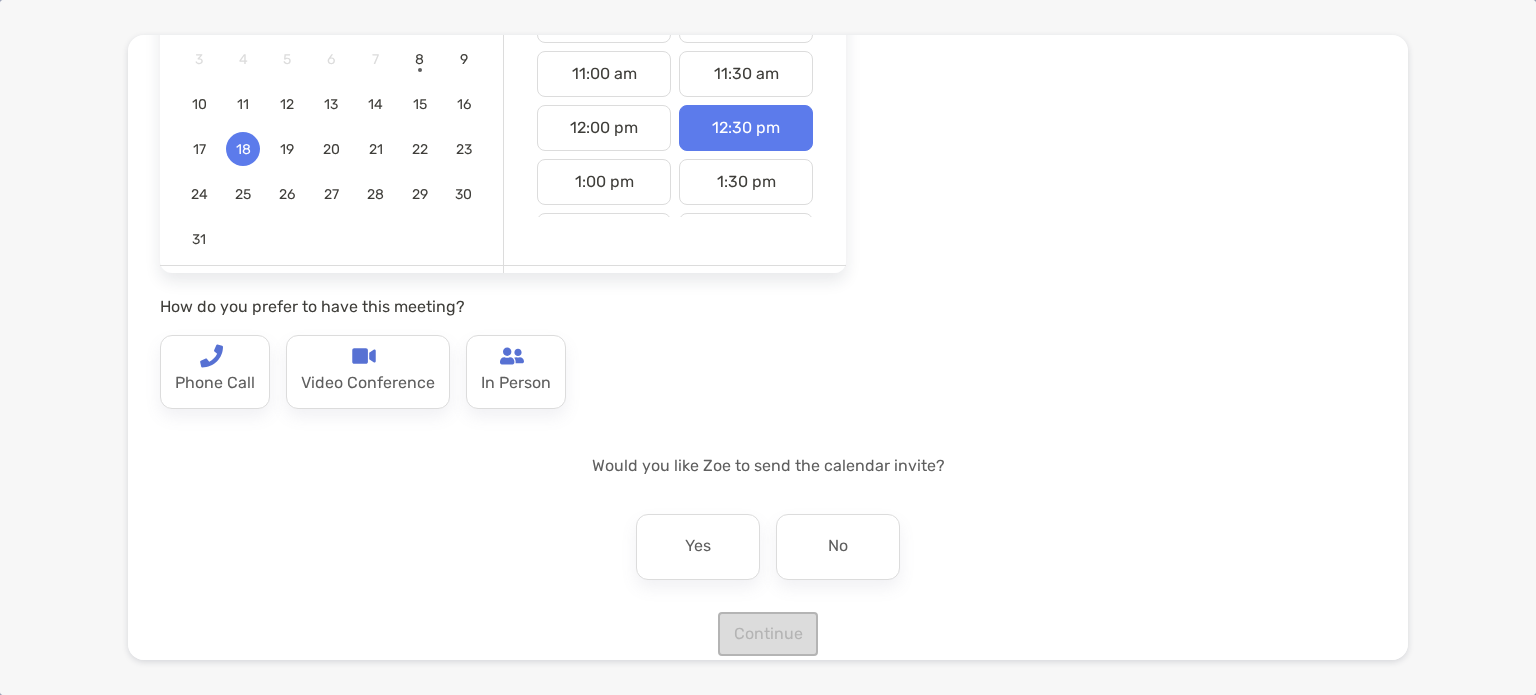scroll, scrollTop: 326, scrollLeft: 0, axis: vertical 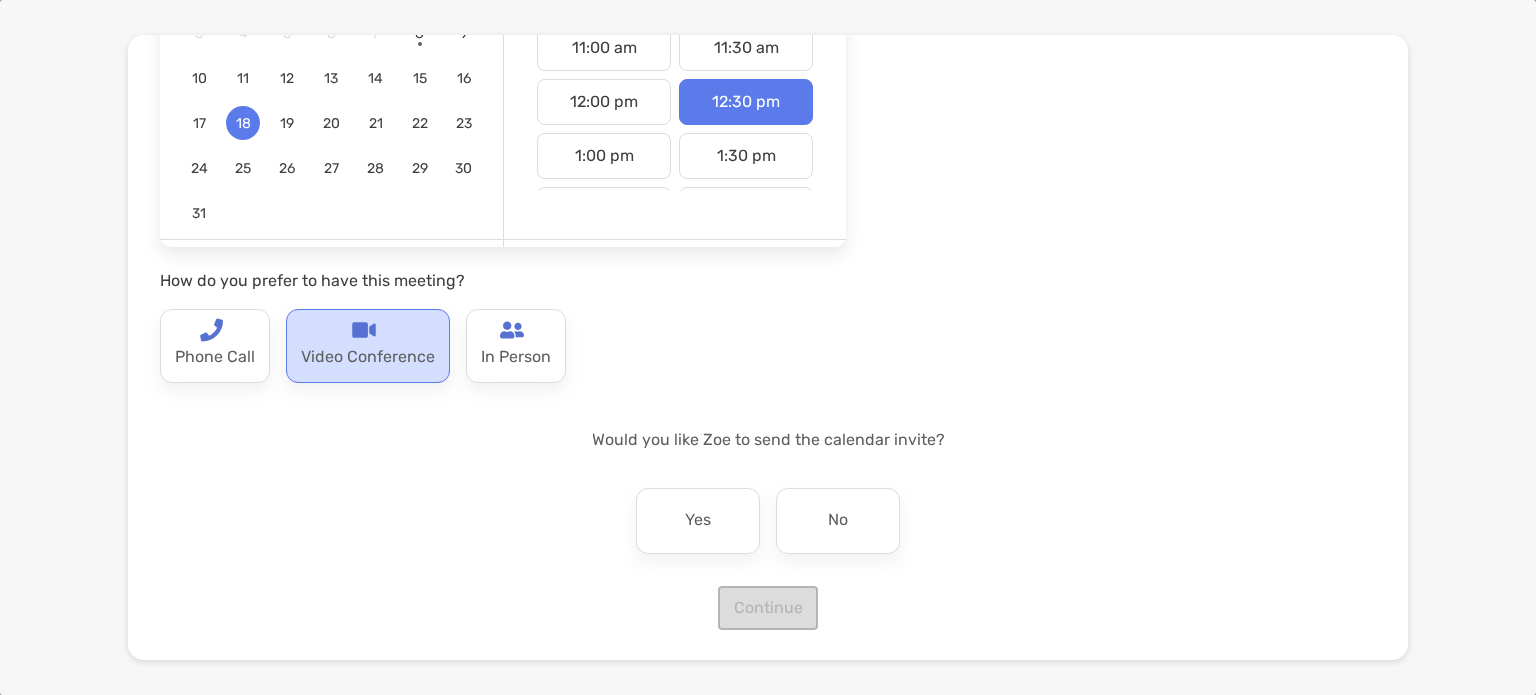click on "Video Conference" at bounding box center (368, 358) 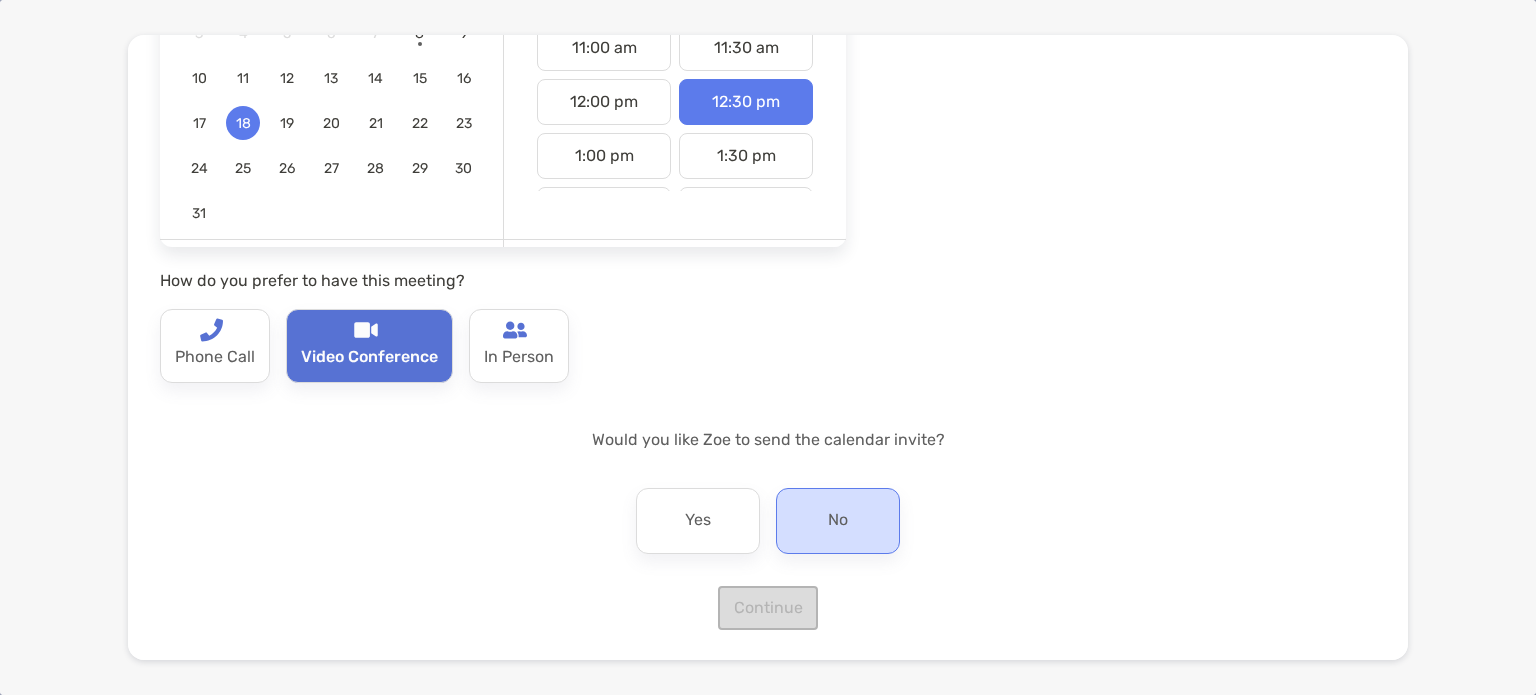 click on "No" at bounding box center (838, 521) 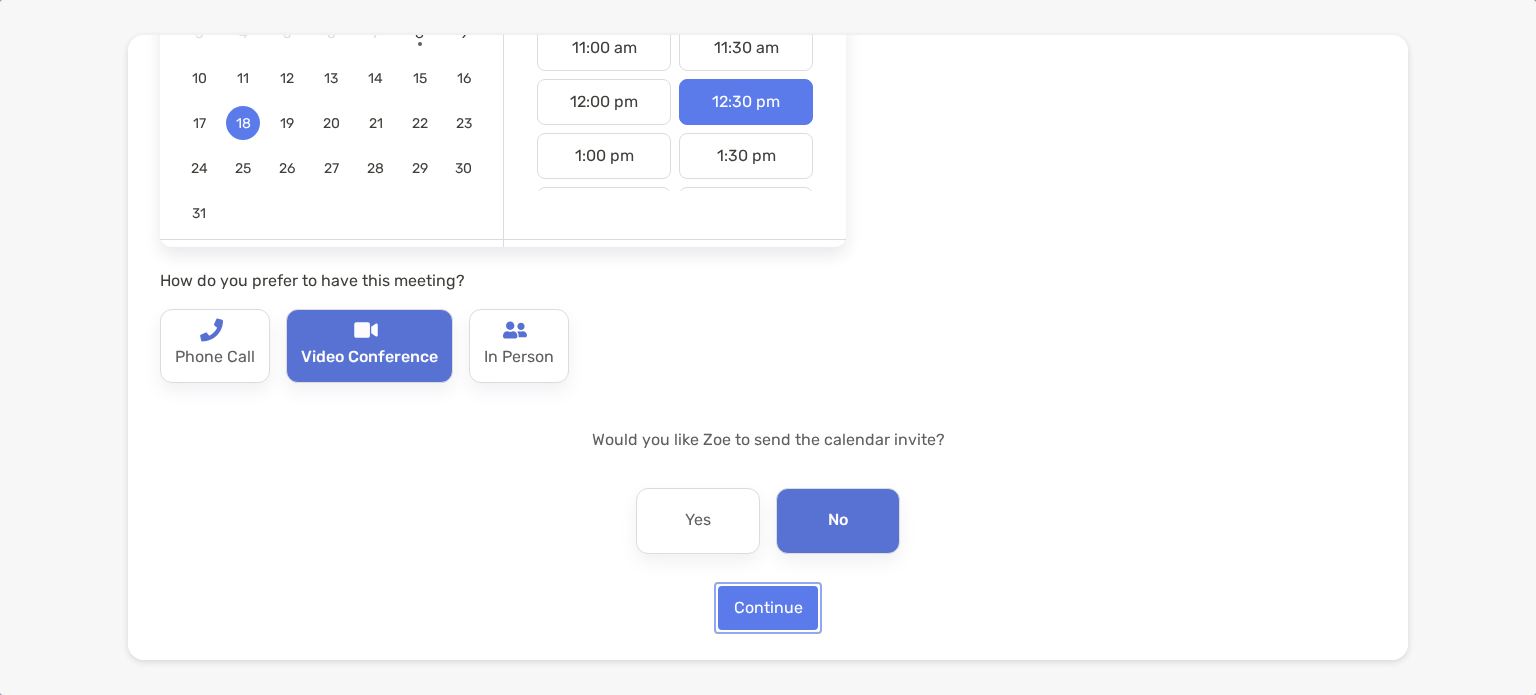 click on "Continue" at bounding box center (768, 608) 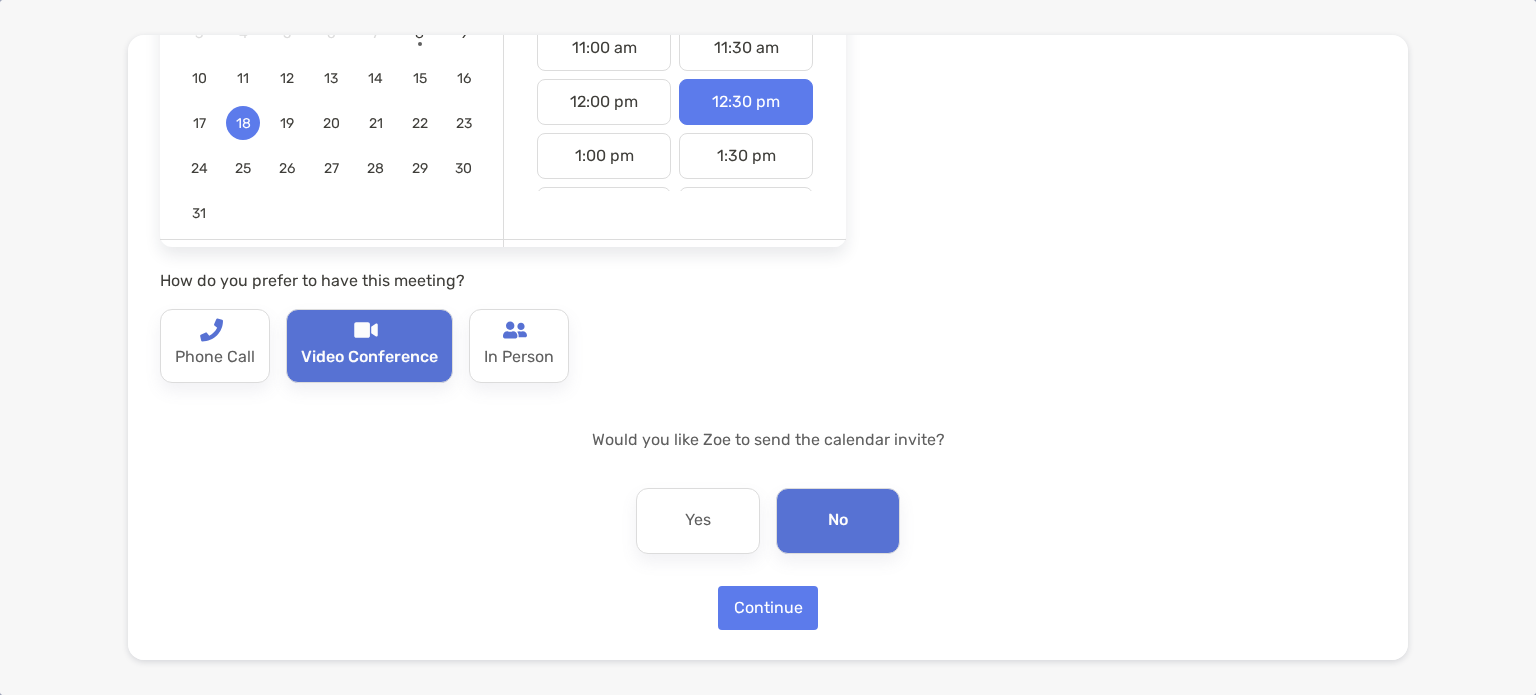 scroll, scrollTop: 0, scrollLeft: 0, axis: both 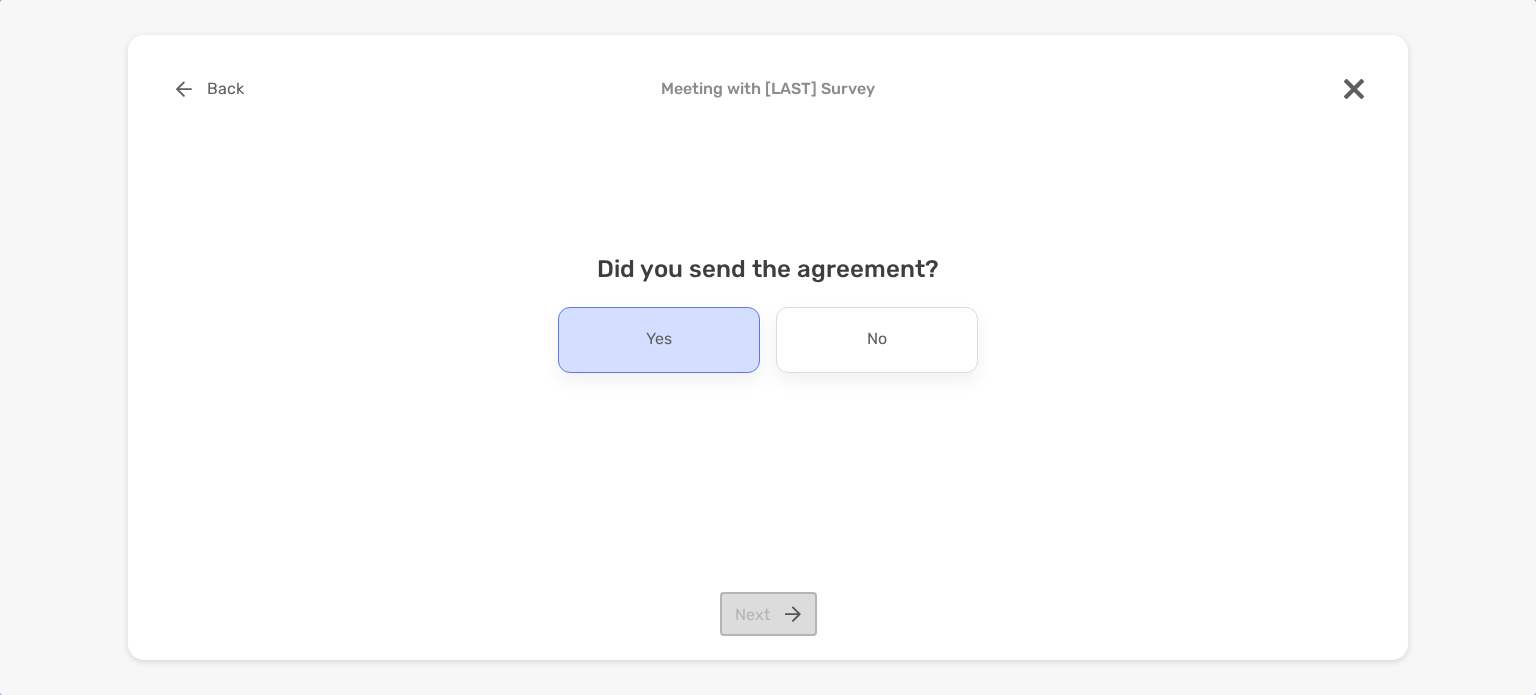 click on "Yes" at bounding box center [659, 340] 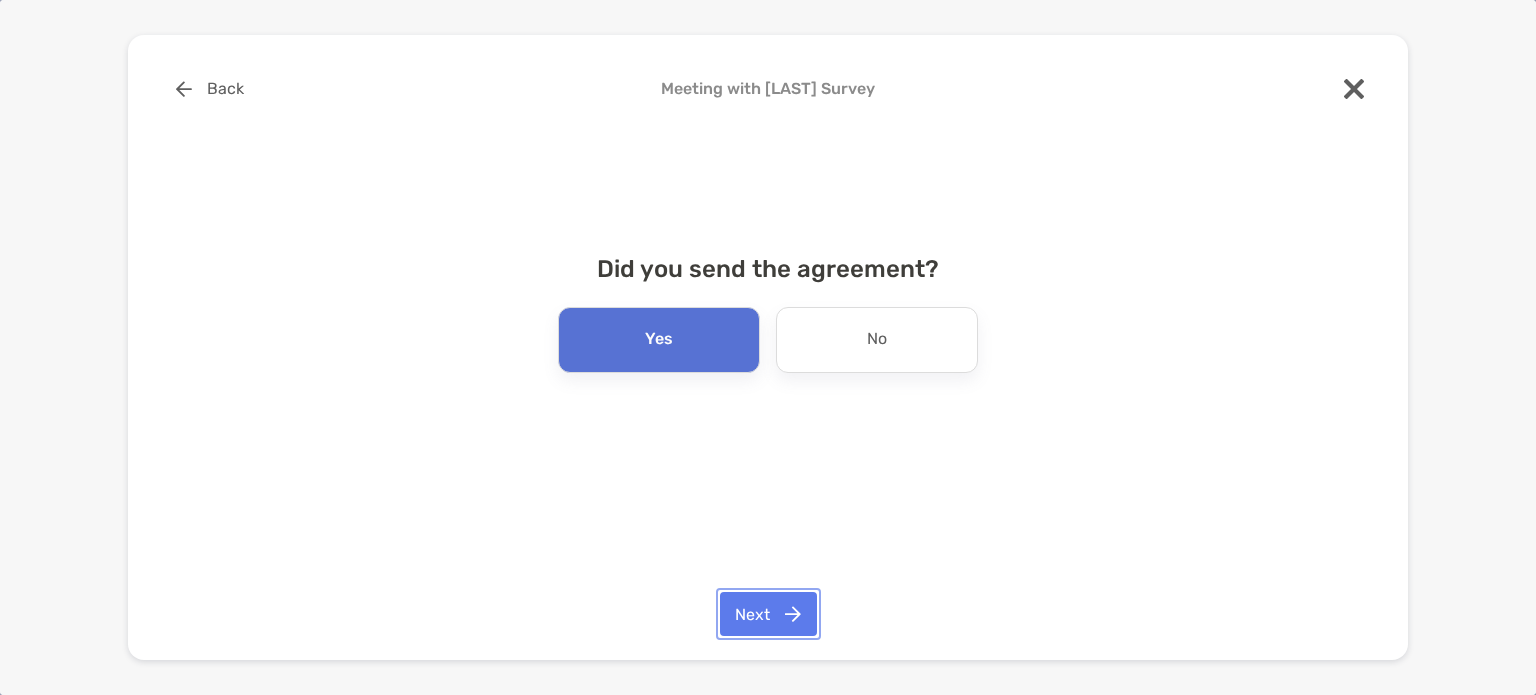 click on "Next" at bounding box center [768, 614] 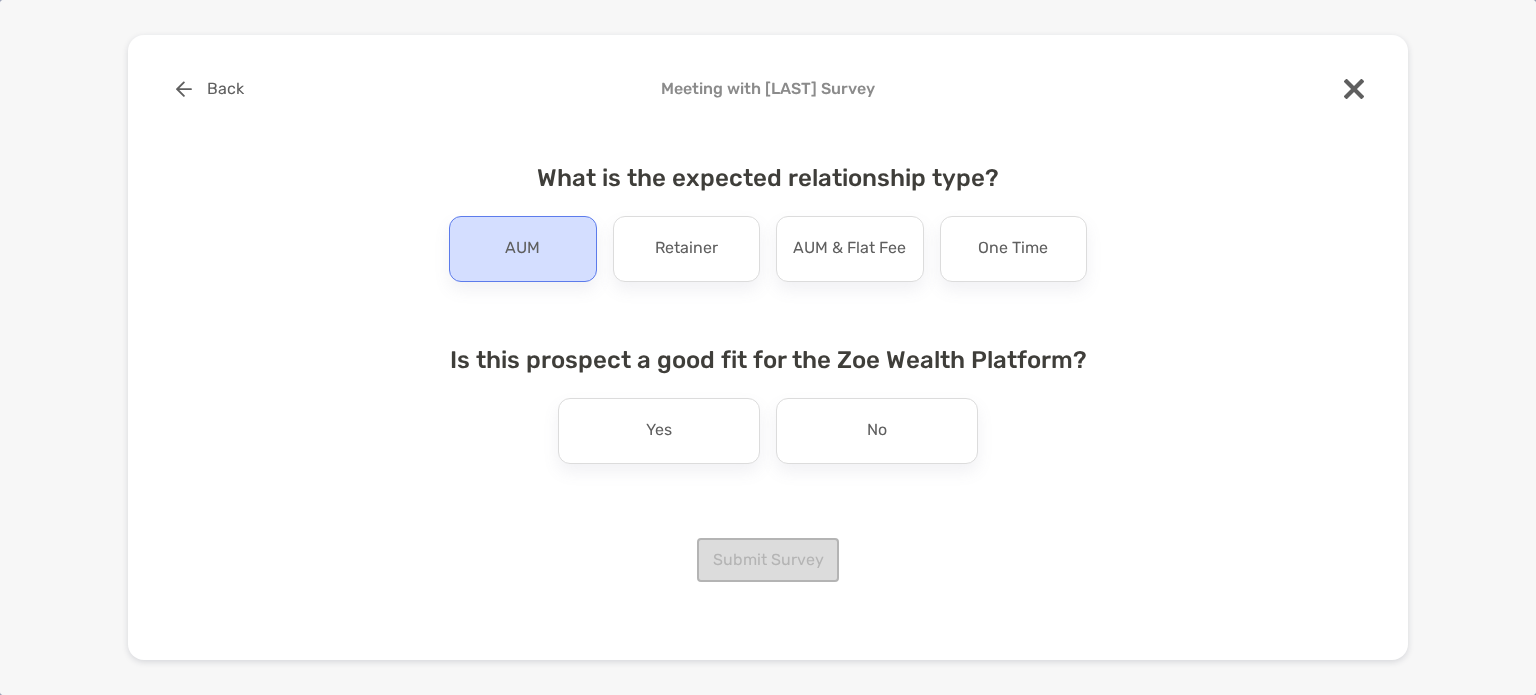 click on "AUM" at bounding box center [522, 249] 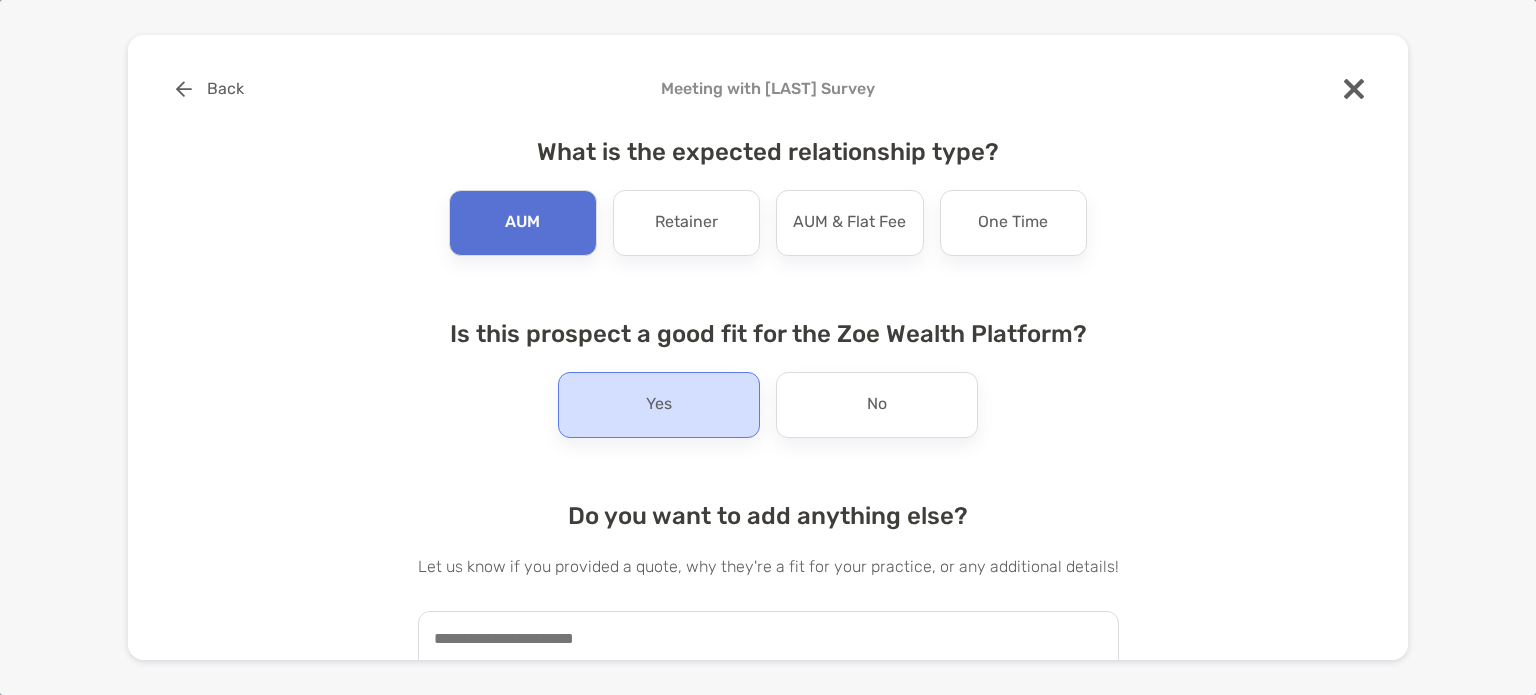 click on "Yes" at bounding box center [659, 405] 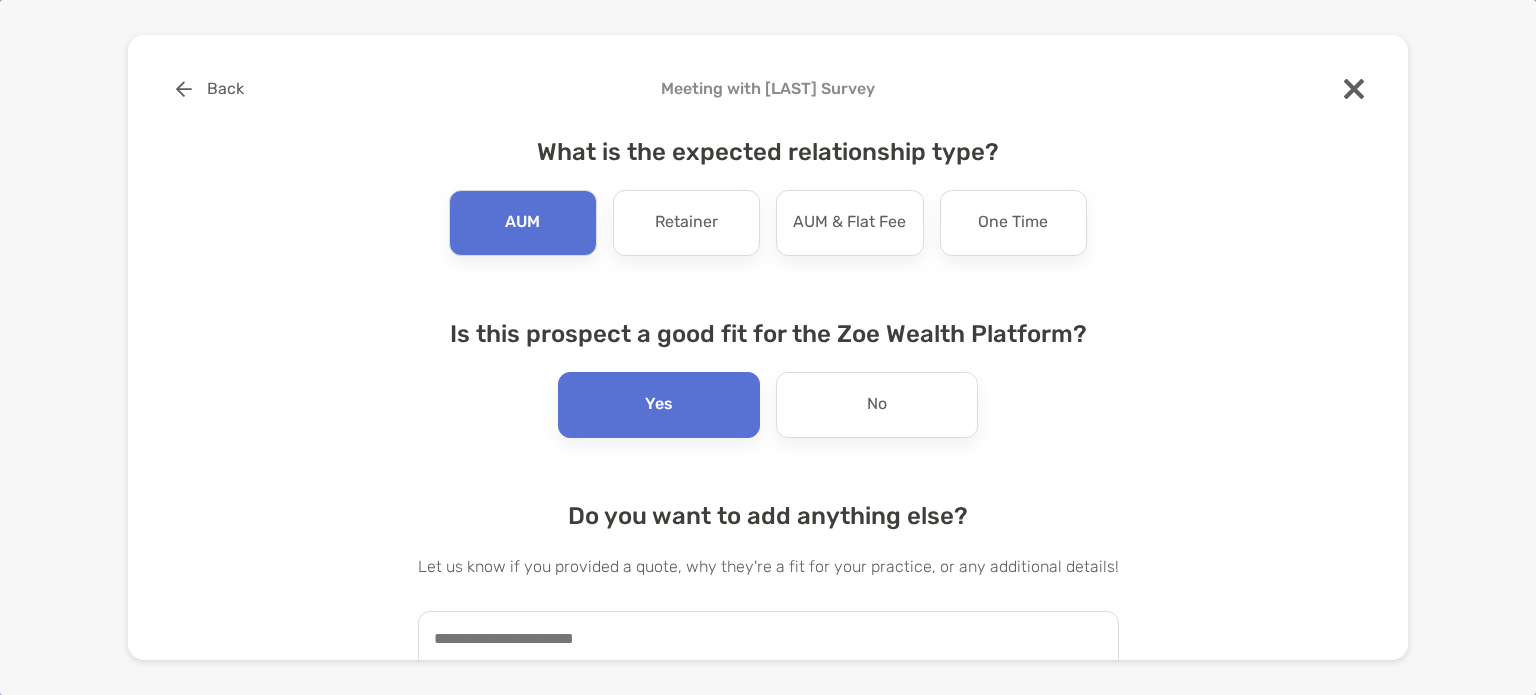 scroll, scrollTop: 105, scrollLeft: 0, axis: vertical 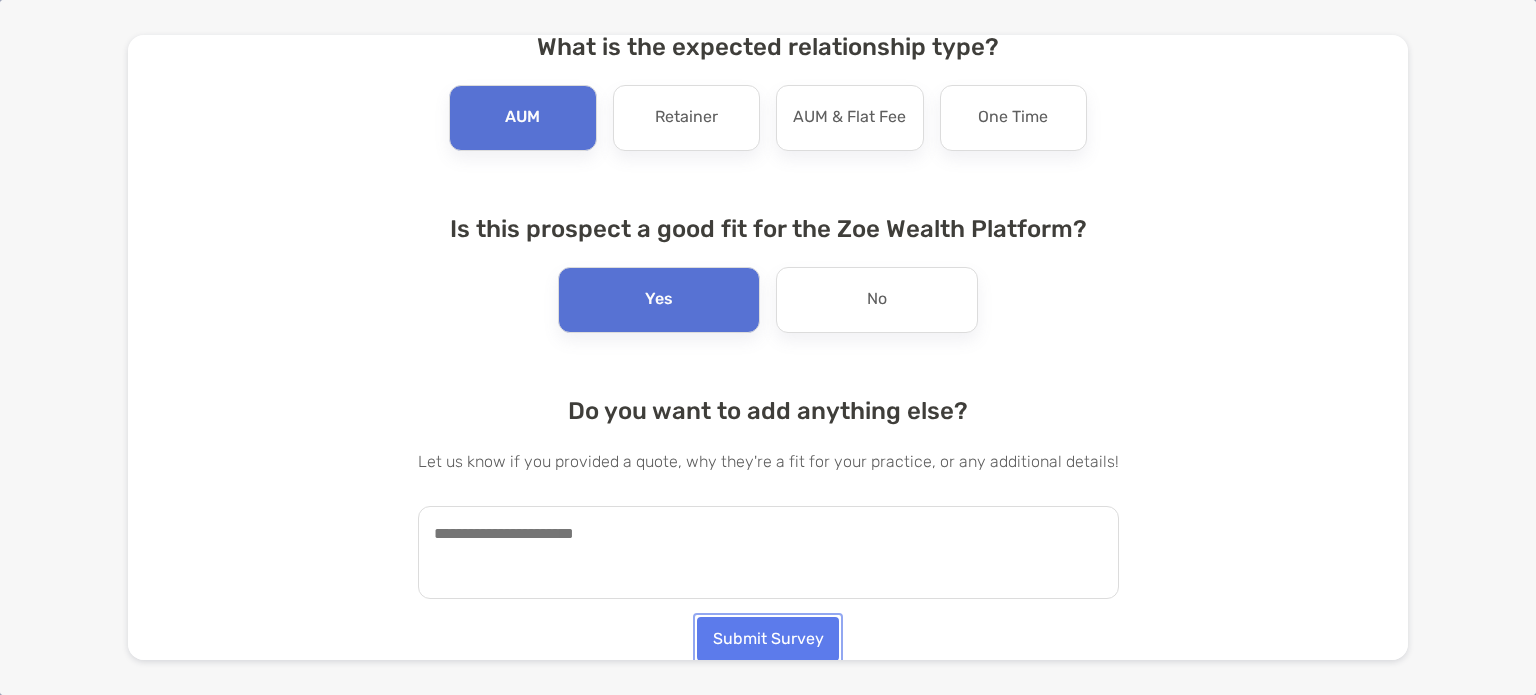 click on "Submit Survey" at bounding box center (768, 639) 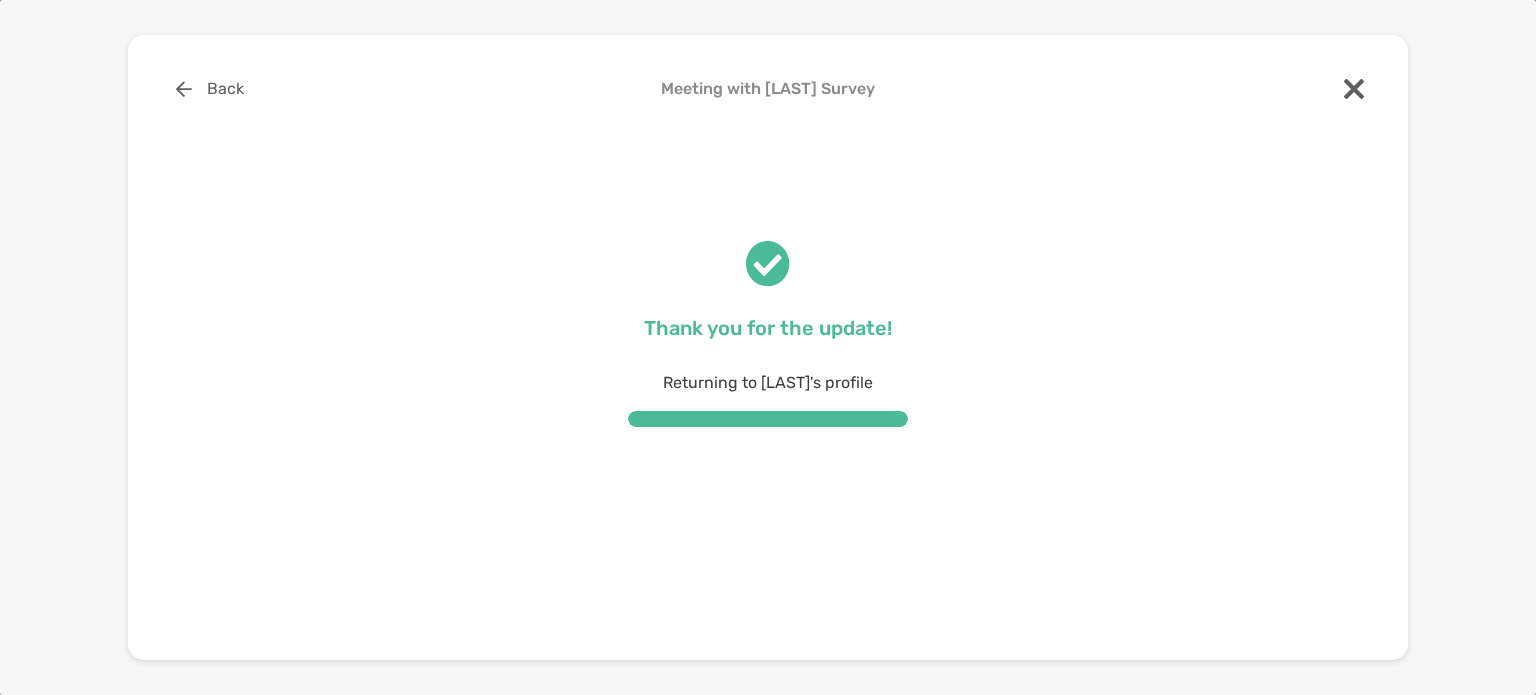 scroll, scrollTop: 0, scrollLeft: 0, axis: both 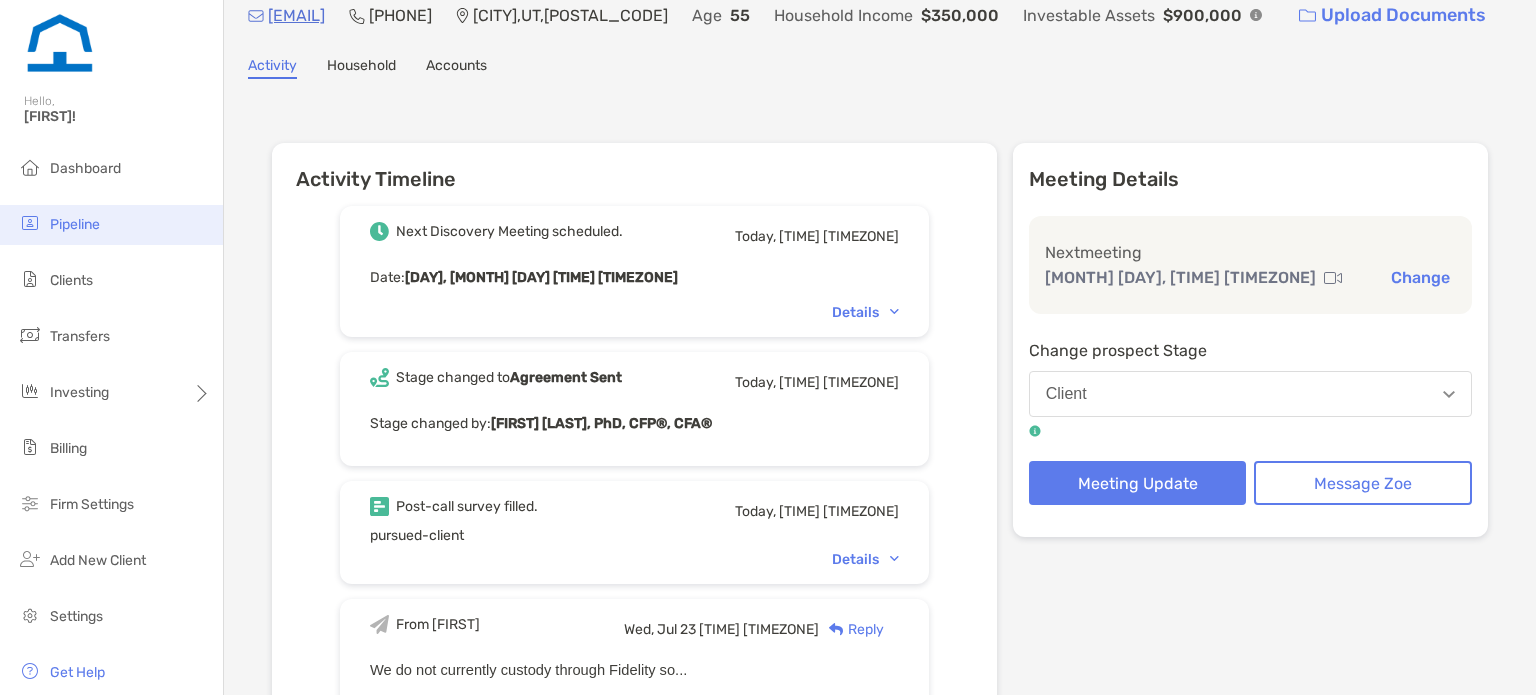 click on "Pipeline" at bounding box center (75, 224) 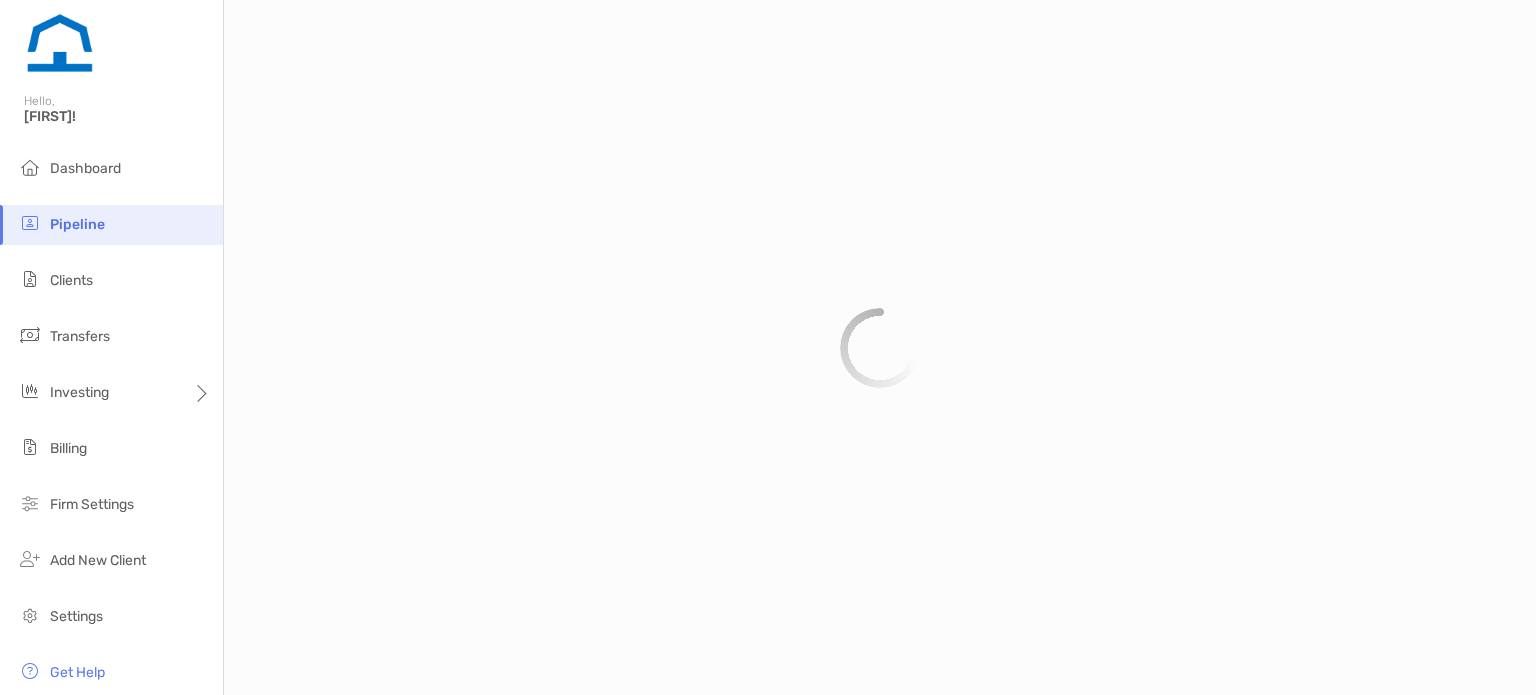 scroll, scrollTop: 0, scrollLeft: 0, axis: both 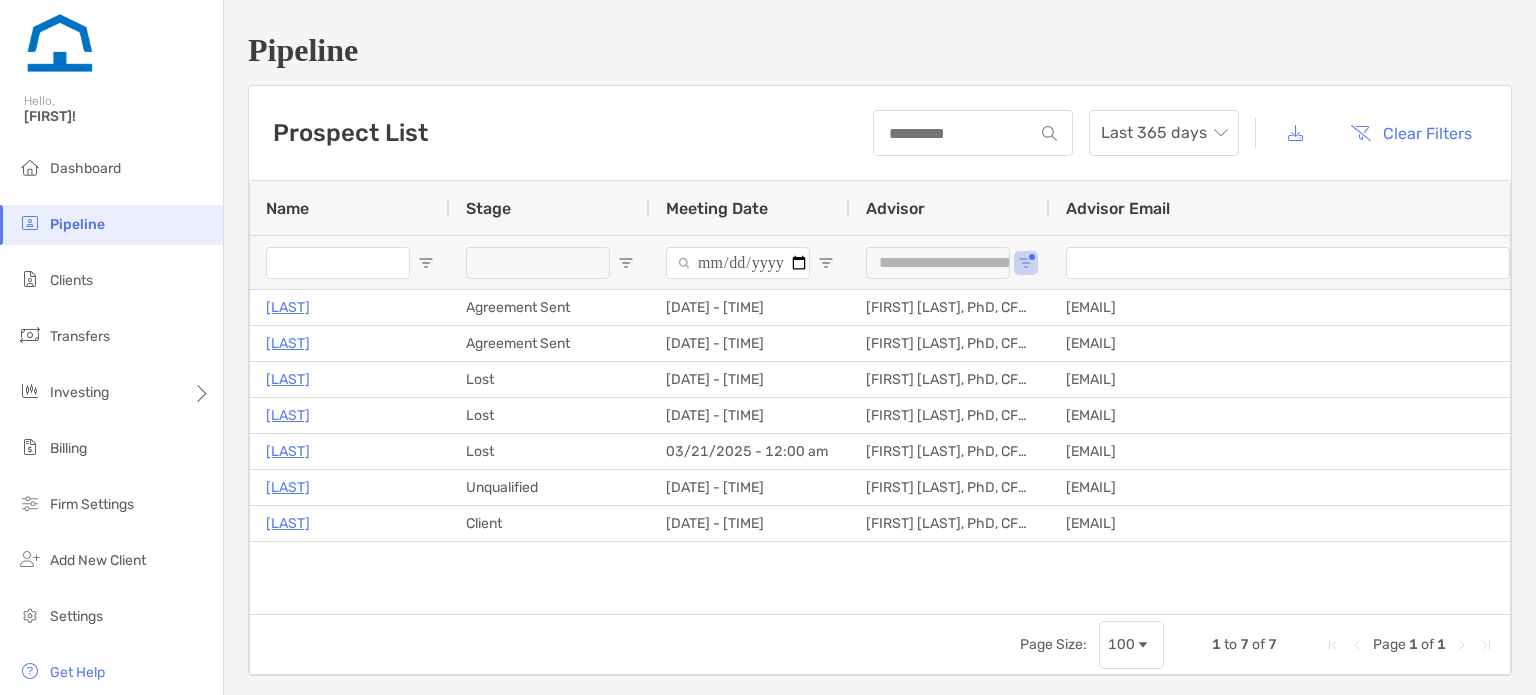type 